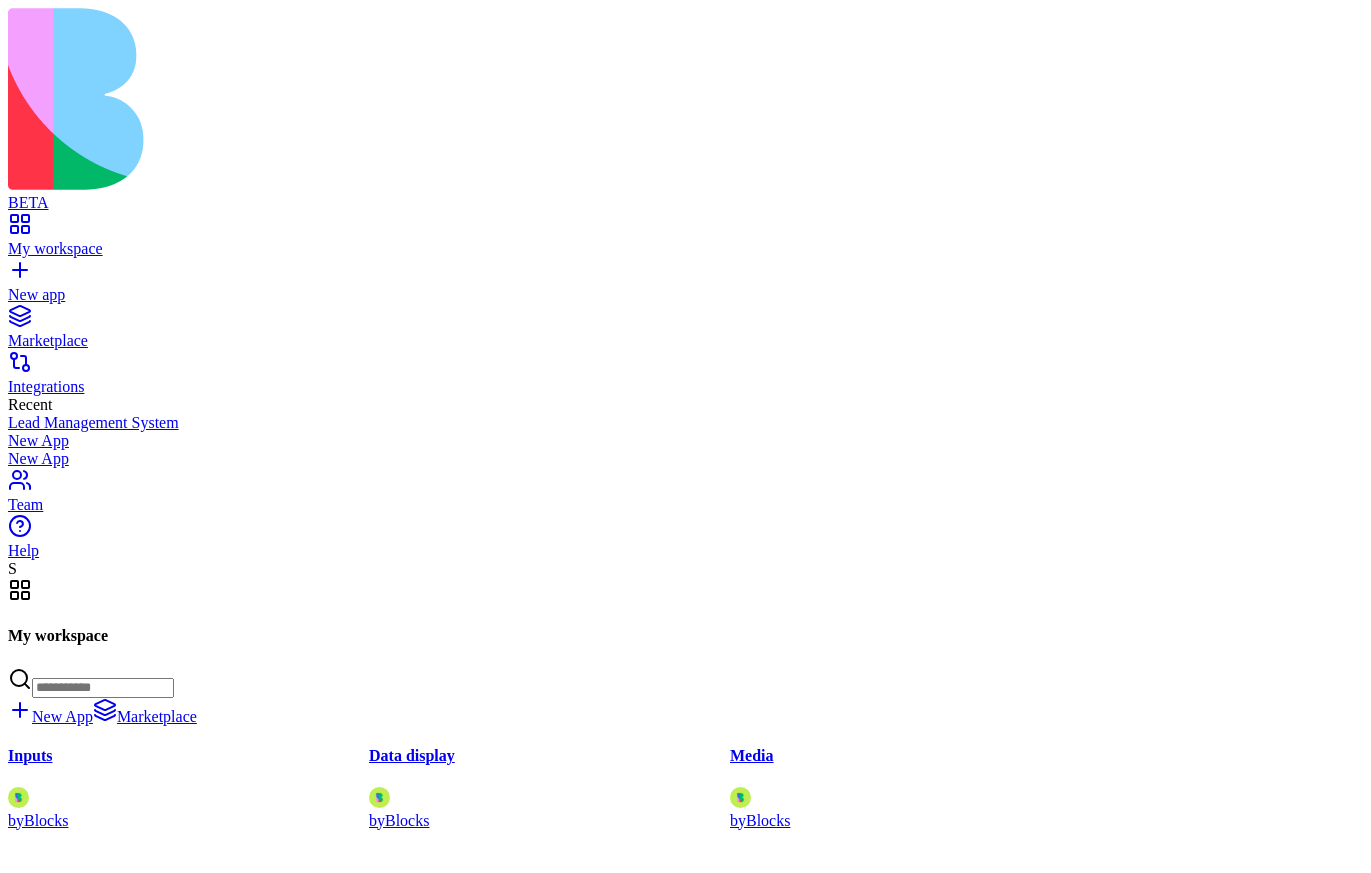 scroll, scrollTop: 0, scrollLeft: 0, axis: both 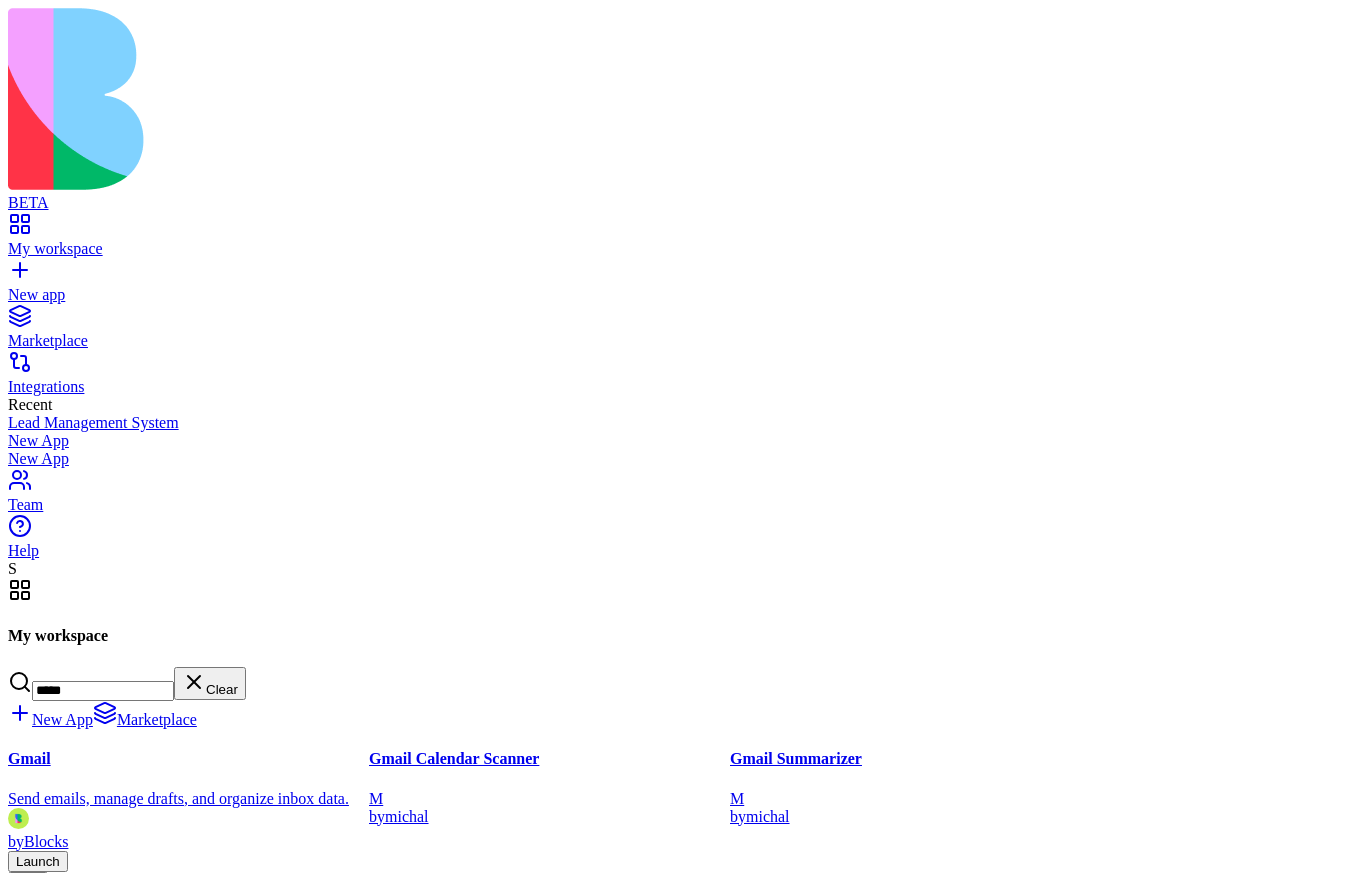 type on "*****" 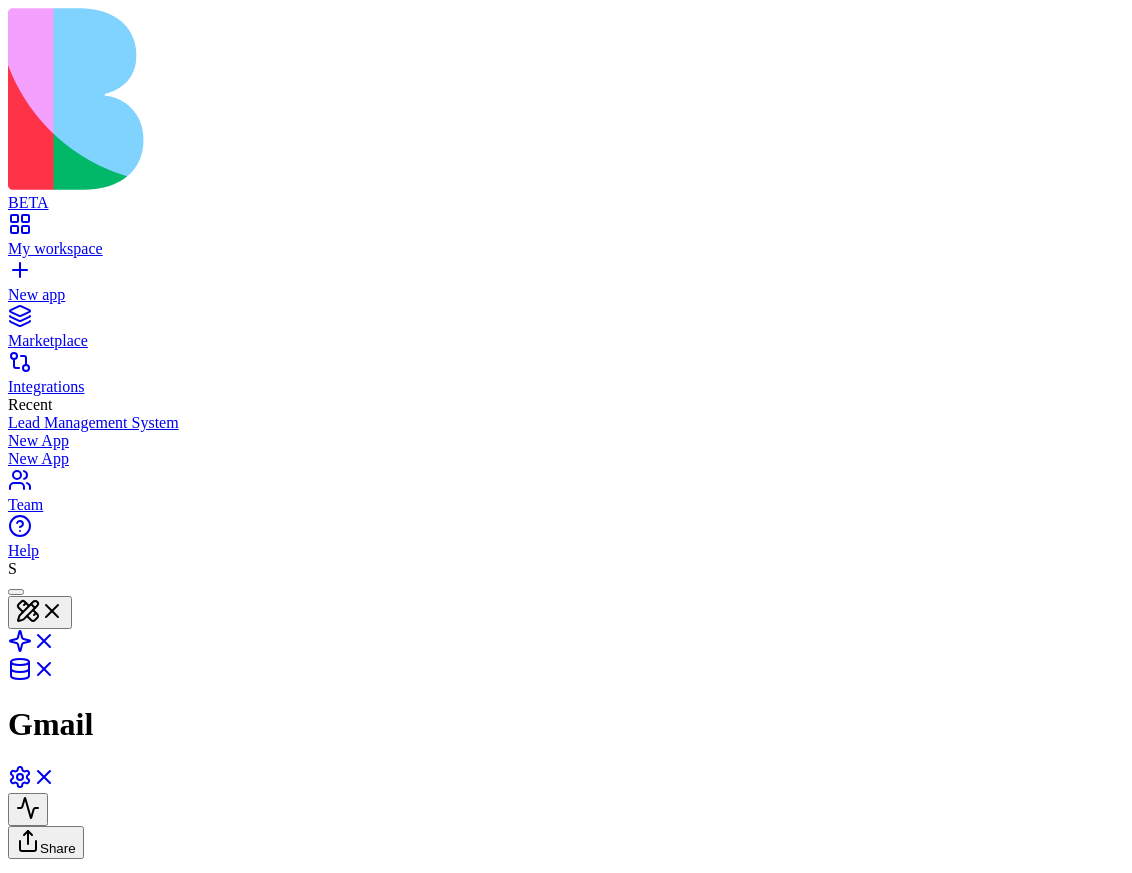 scroll, scrollTop: 0, scrollLeft: 0, axis: both 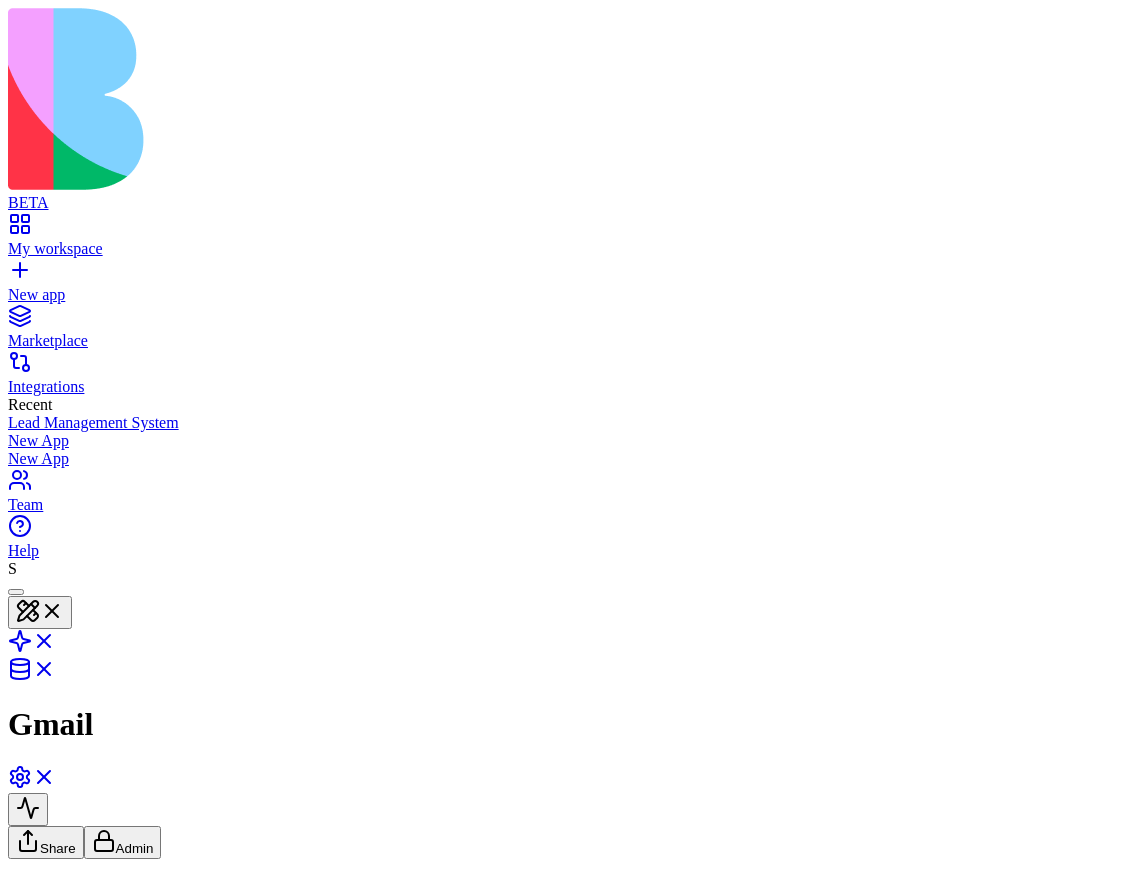 click on "BETA My workspace New app Marketplace Integrations Recent Lead Management System New App New App Team Help S Gmail Share Admin Gmail Send emails, manage drafts, and organize inbox data. Command Palette Search for a command to run... Logo lg Layers Active page GitMerge Routes Shield Errors Settings Settings CopySlash Detach X Close Active Route Segments Revalidate Root / Open in  VSCode Show Route Boundary Route segment file:  root Returned loader data { 1 items   " ENV " : { ... } 1 items   } Route params { 1 items   " appId " : string " 67ea4397a33a46514f5a... "   } Layout / Open in  VSCode Show Route Boundary Route segment file:  router/main/main-layout/main-layout Returned loader data { 12 items   " user " : { ... } 11 items   " account " : { ... } 11 items   " categories " : [ ... ] 0 items   " environment " : string " development "   " products " : [ ... ] 1513 items   " platformProduct " : { ... } 31 items   " platformPaymentState " : { ... } 4 items   " productInstalls " : [ ... ]   " " :" at bounding box center (566, 1693) 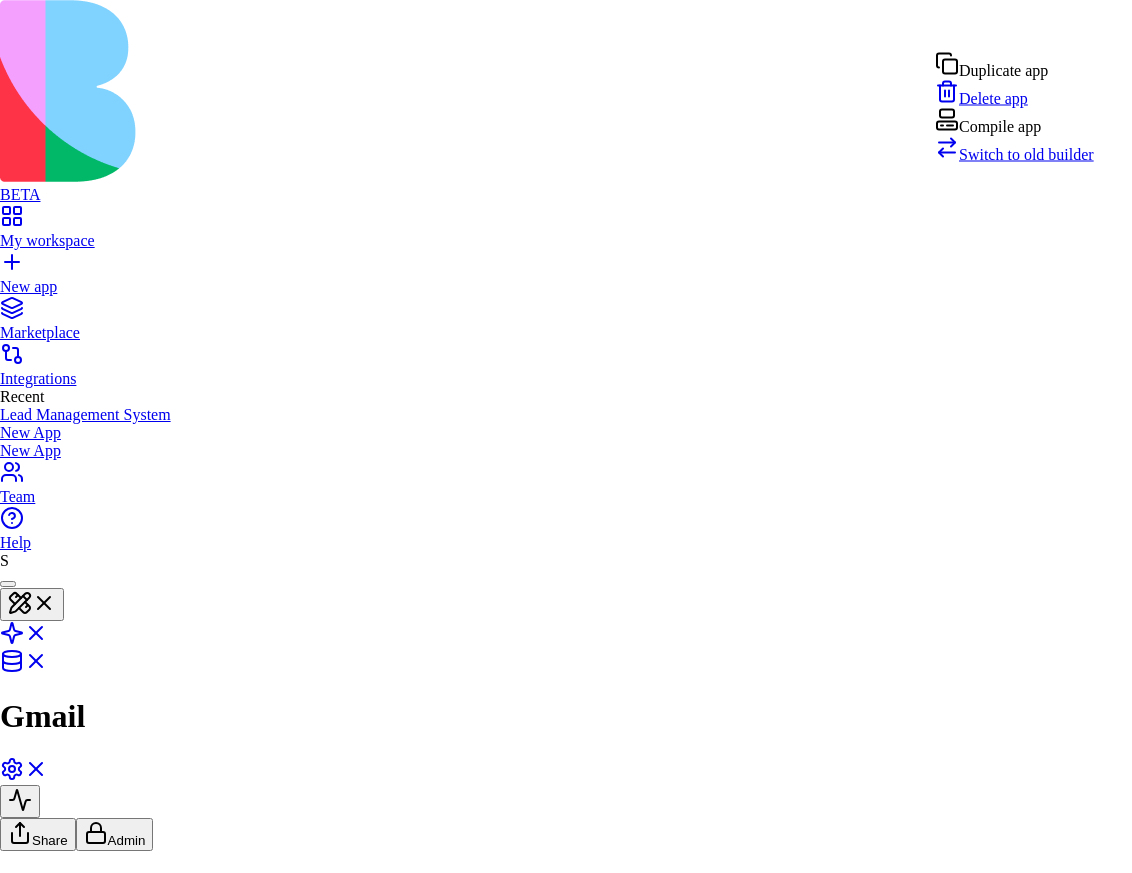 click on "Switch to old builder" at bounding box center [1026, 154] 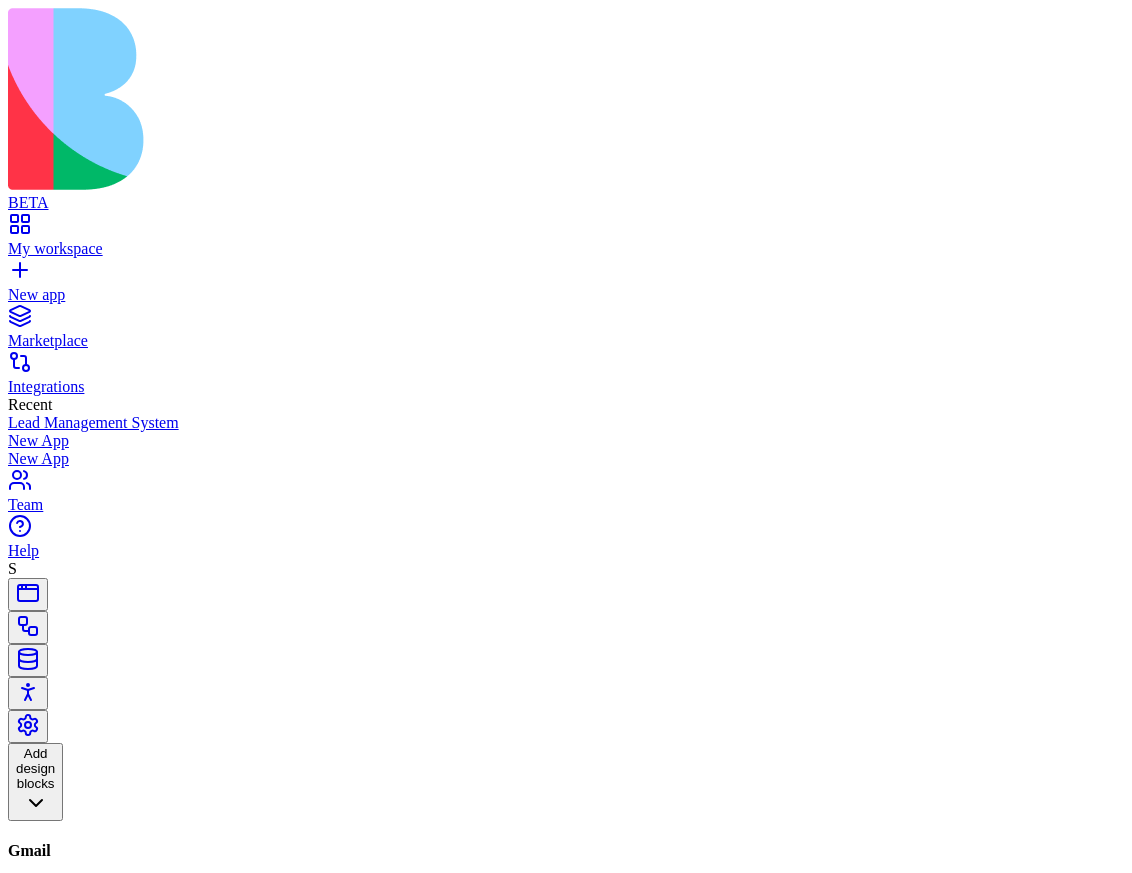 scroll, scrollTop: 0, scrollLeft: 0, axis: both 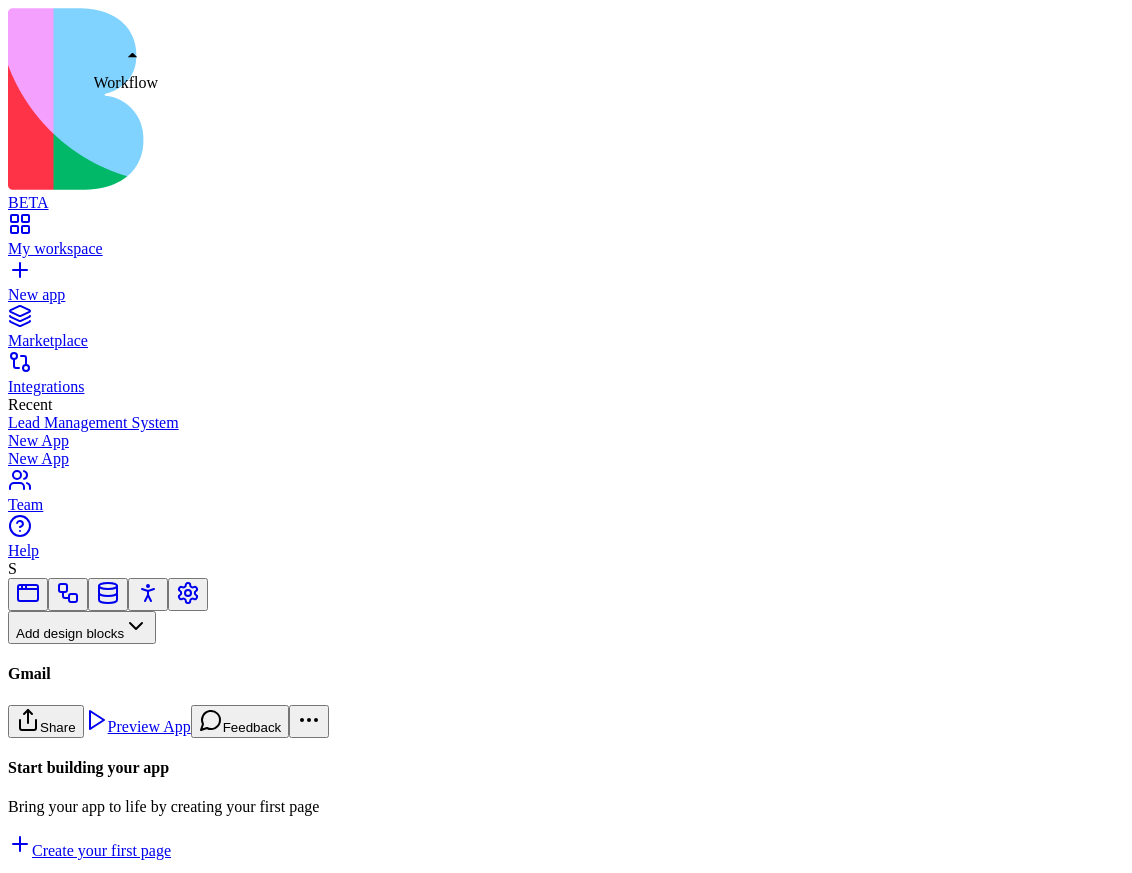 click at bounding box center [68, 600] 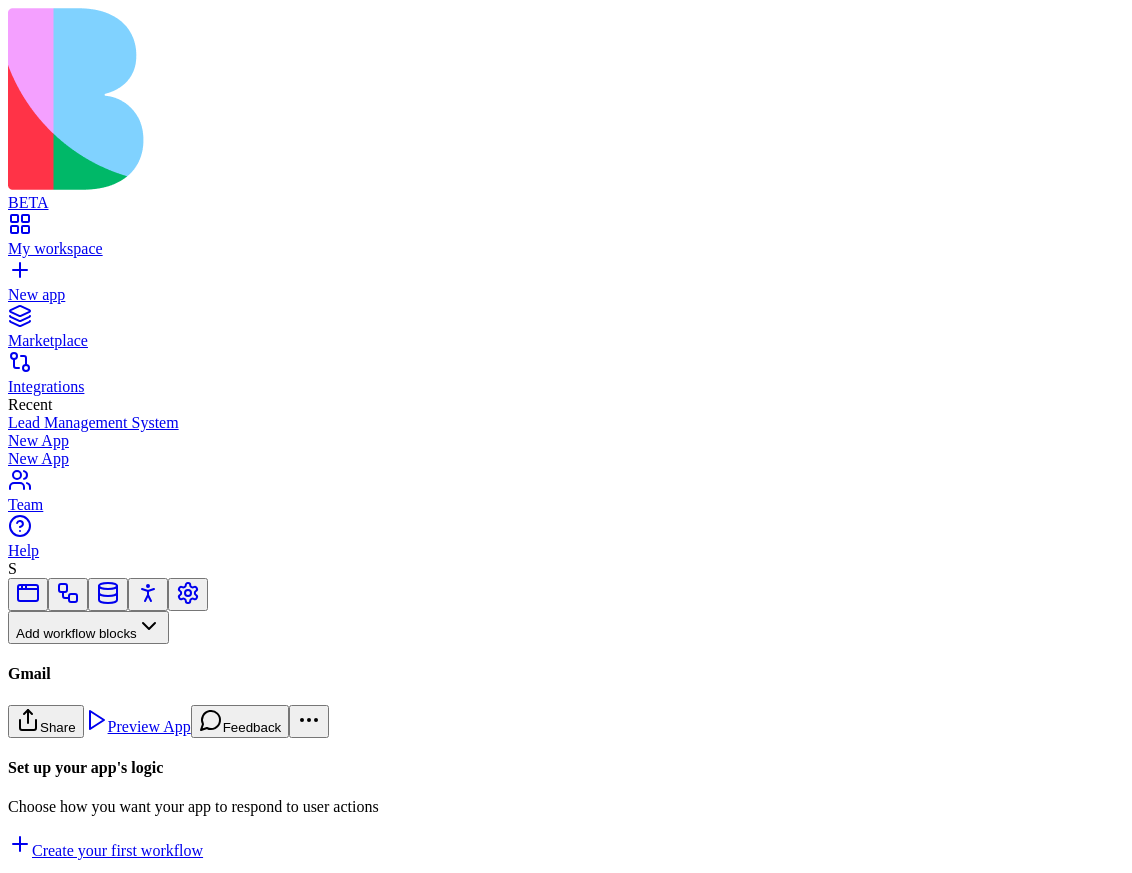 click on "Workflows" at bounding box center [58, 660] 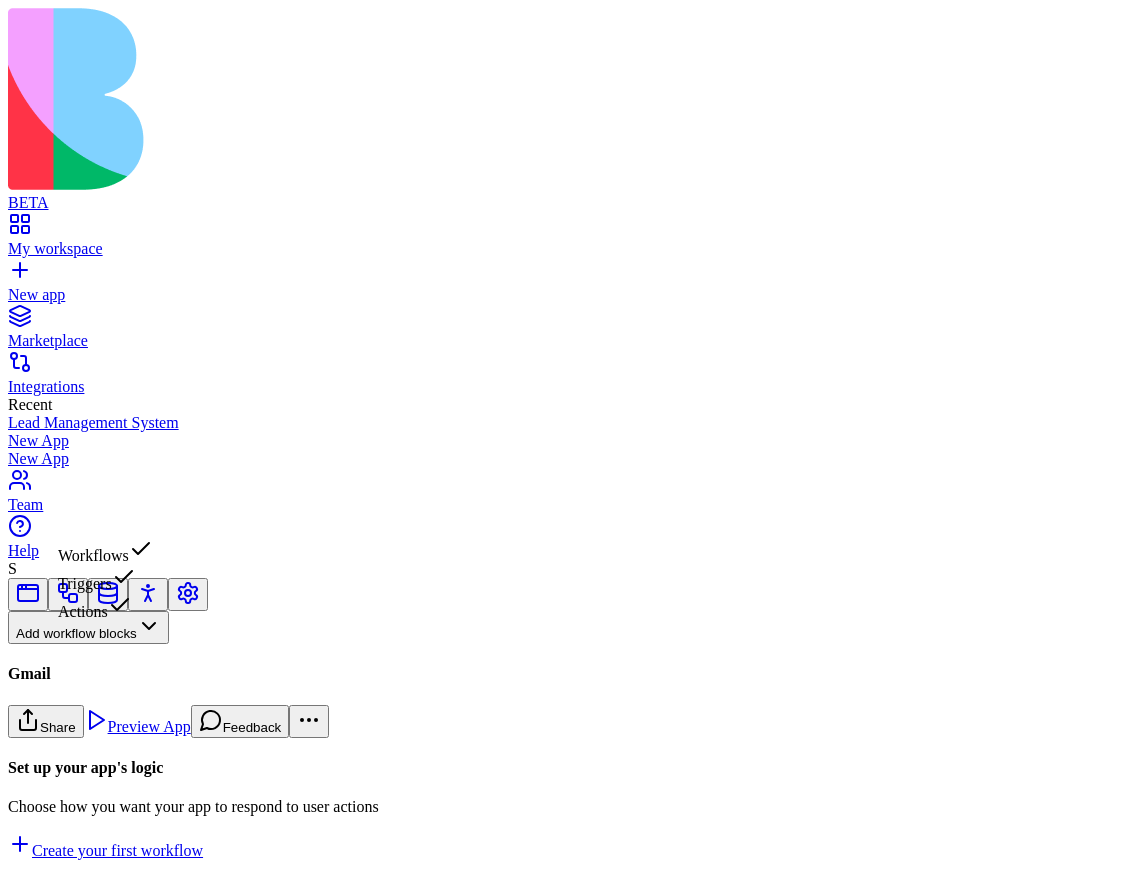 click on "Triggers" at bounding box center (105, 579) 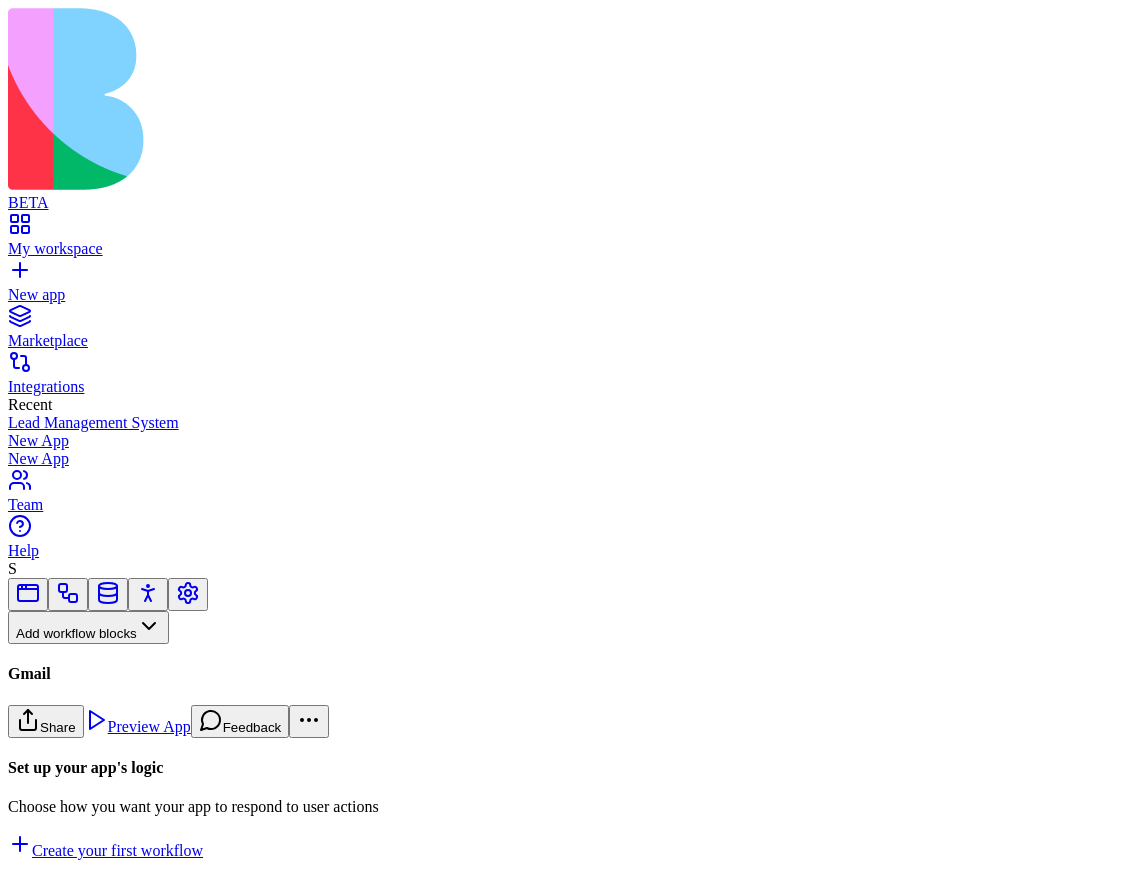 click on "Triggers" at bounding box center [52, 660] 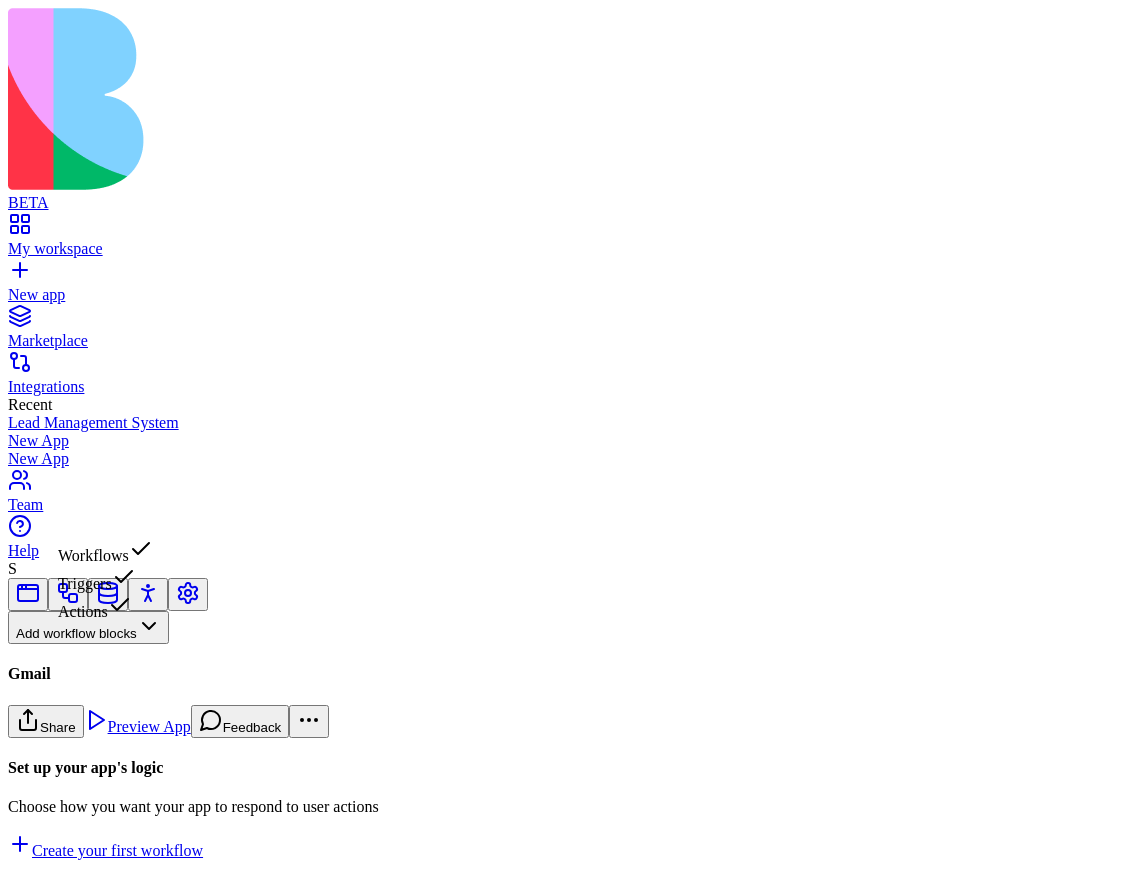 click on "Actions" at bounding box center [105, 607] 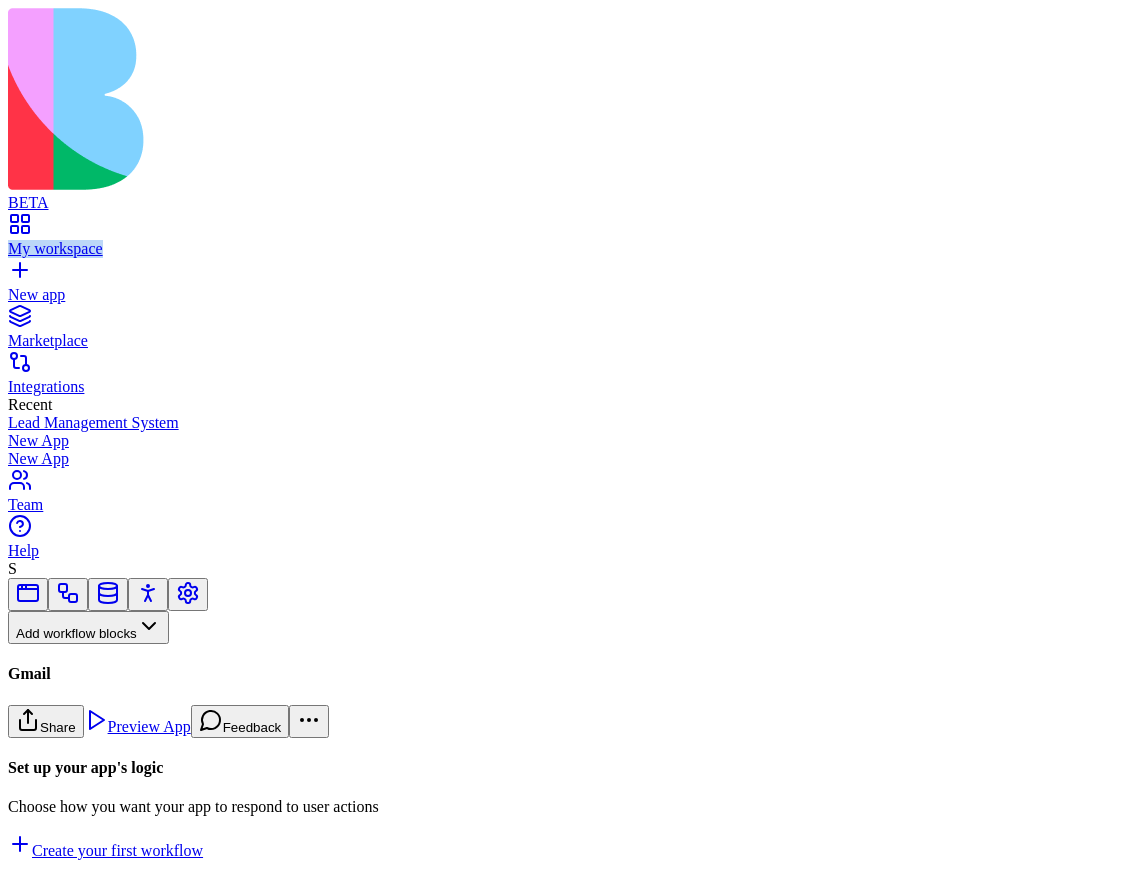 click on "Set up your app's logic Choose how you want your app to respond to user actions Create your first workflow" at bounding box center [566, 809] 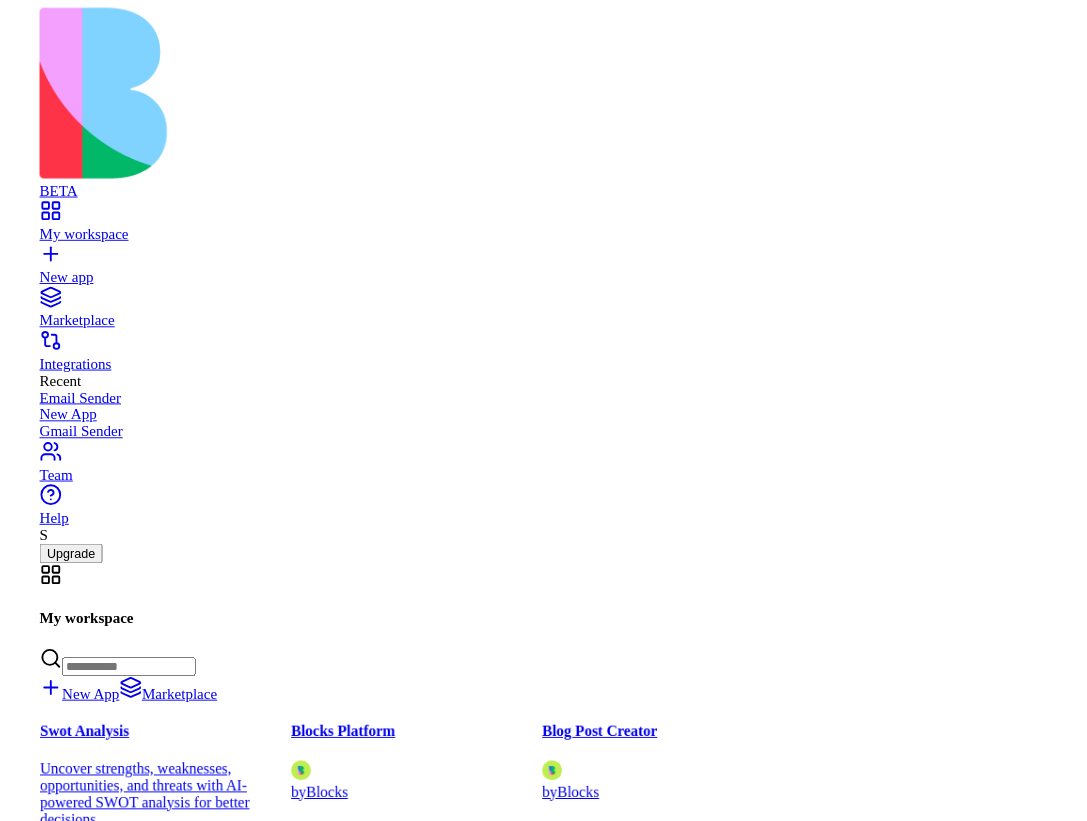 scroll, scrollTop: 0, scrollLeft: 0, axis: both 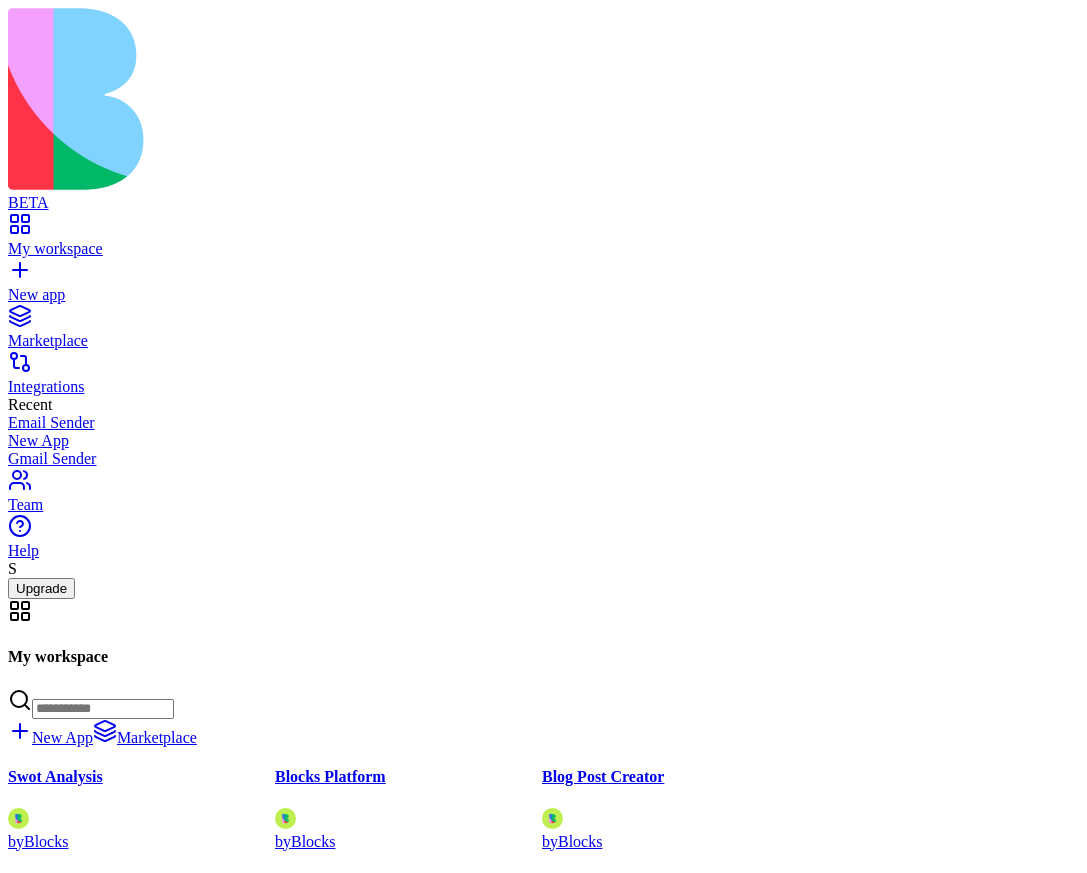 click on "New app" at bounding box center (543, 286) 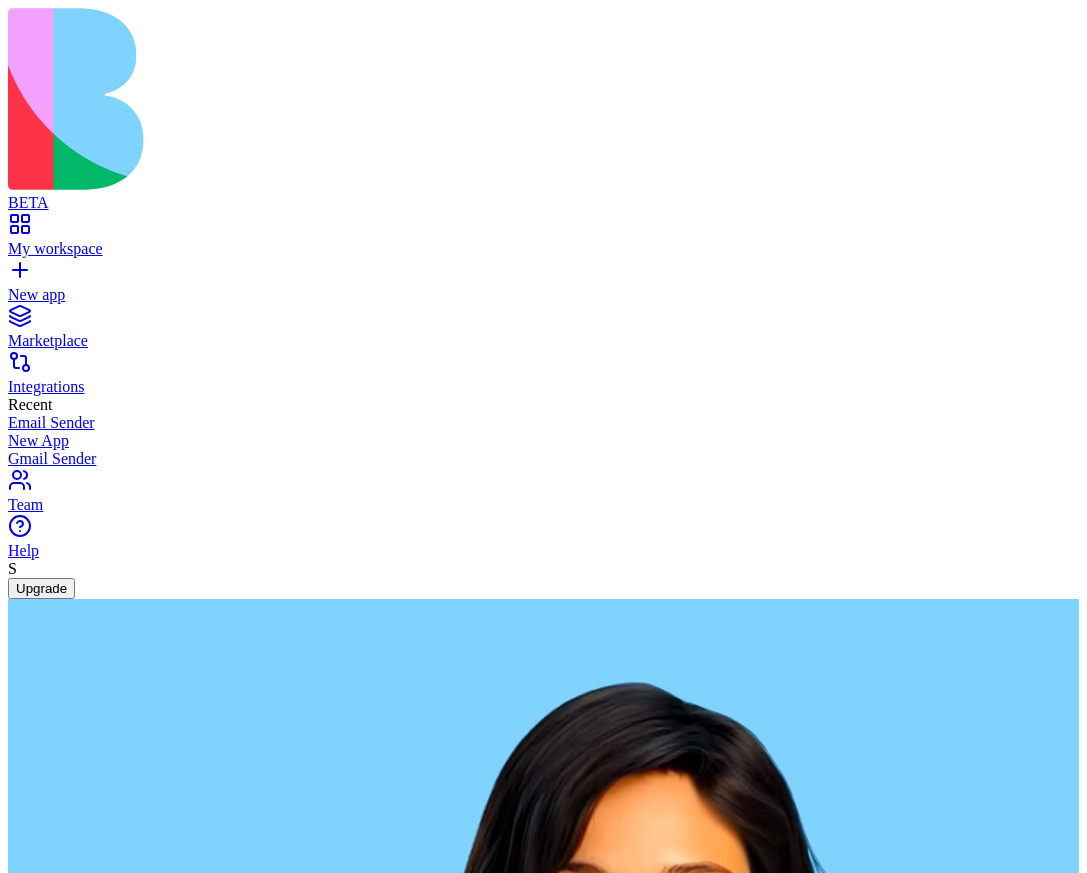 click at bounding box center (85, 2467) 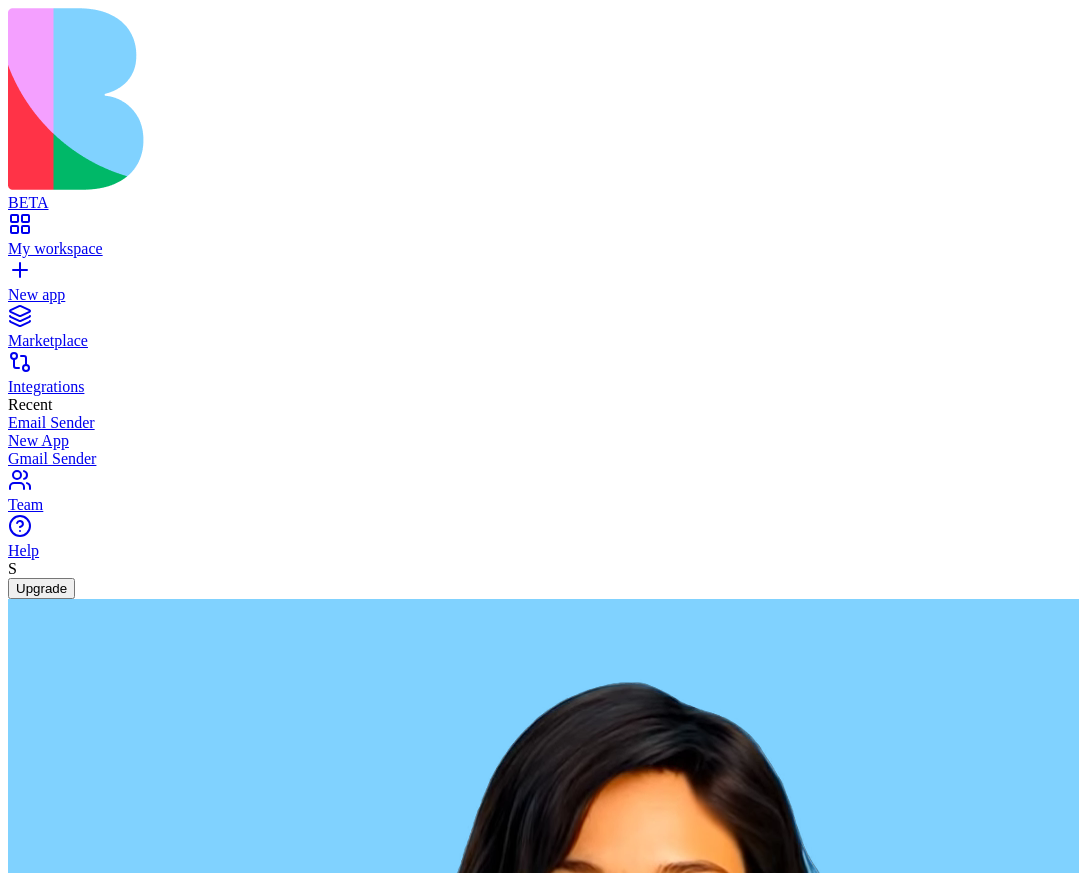 type on "**********" 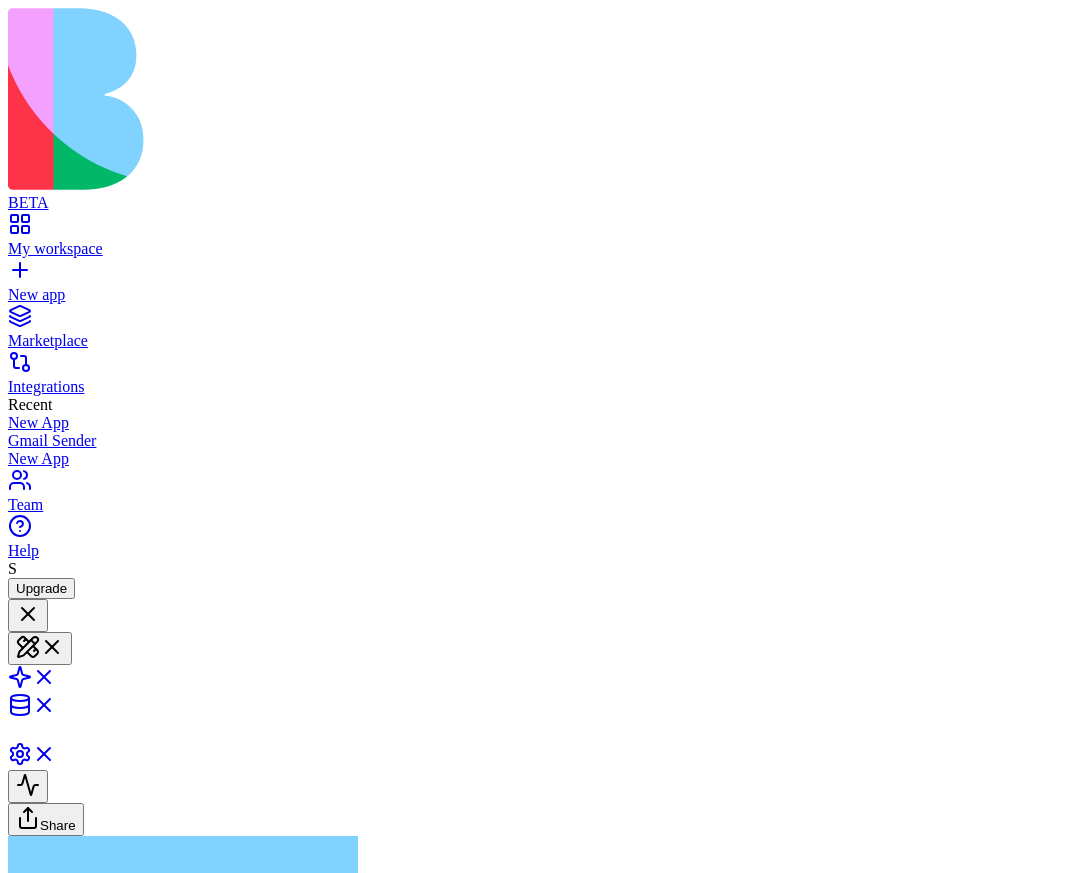 type 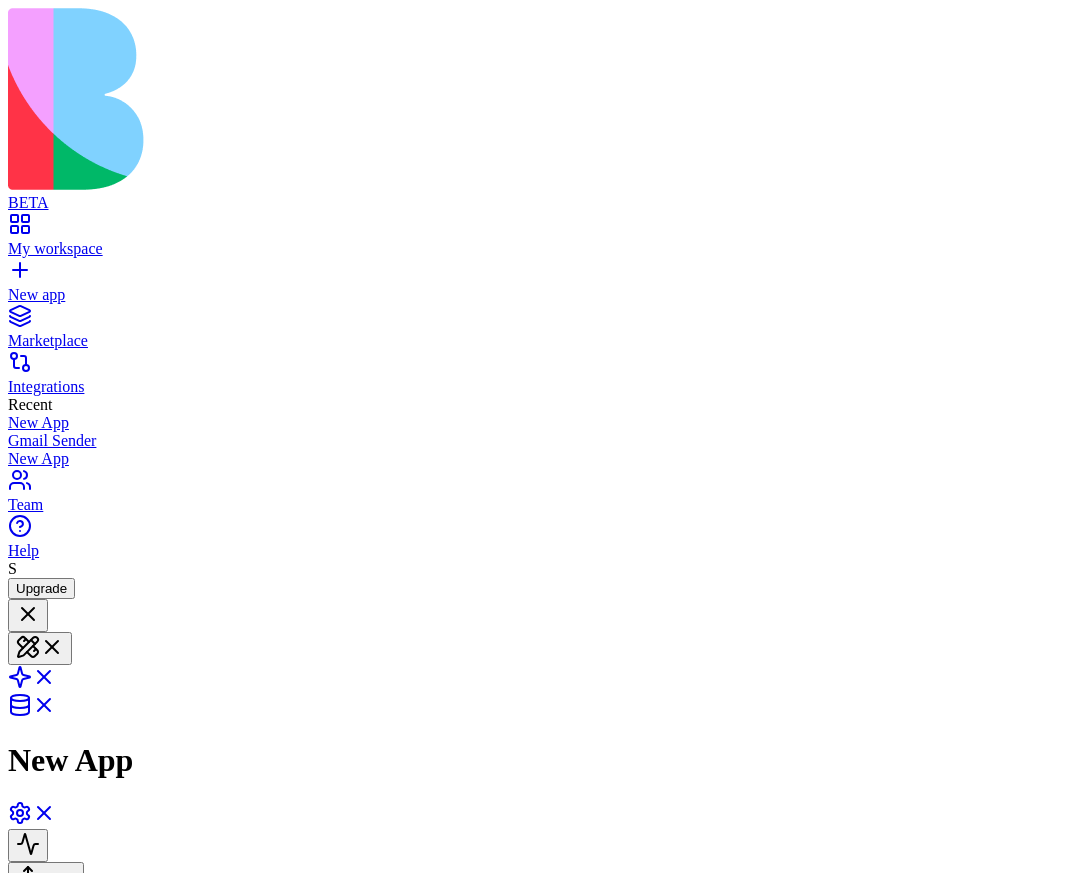 click on "New app" at bounding box center [543, 295] 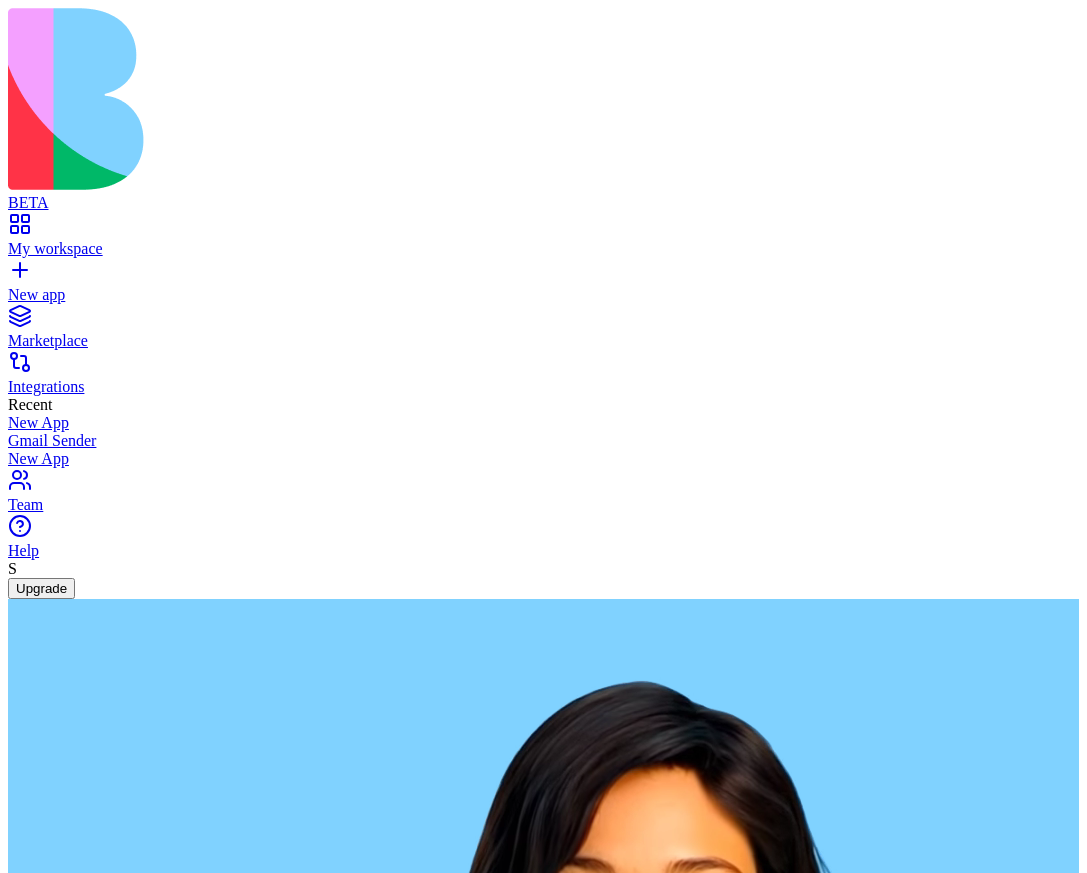 click at bounding box center (85, 2467) 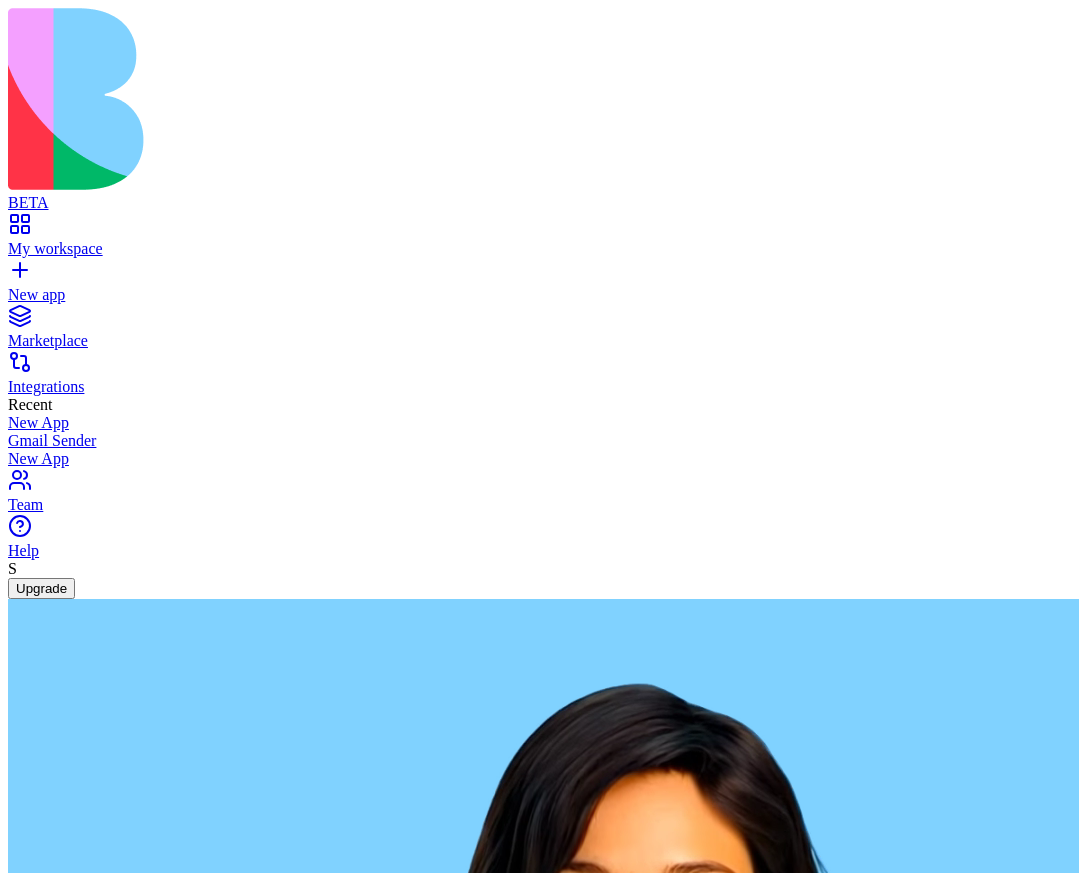 type on "**********" 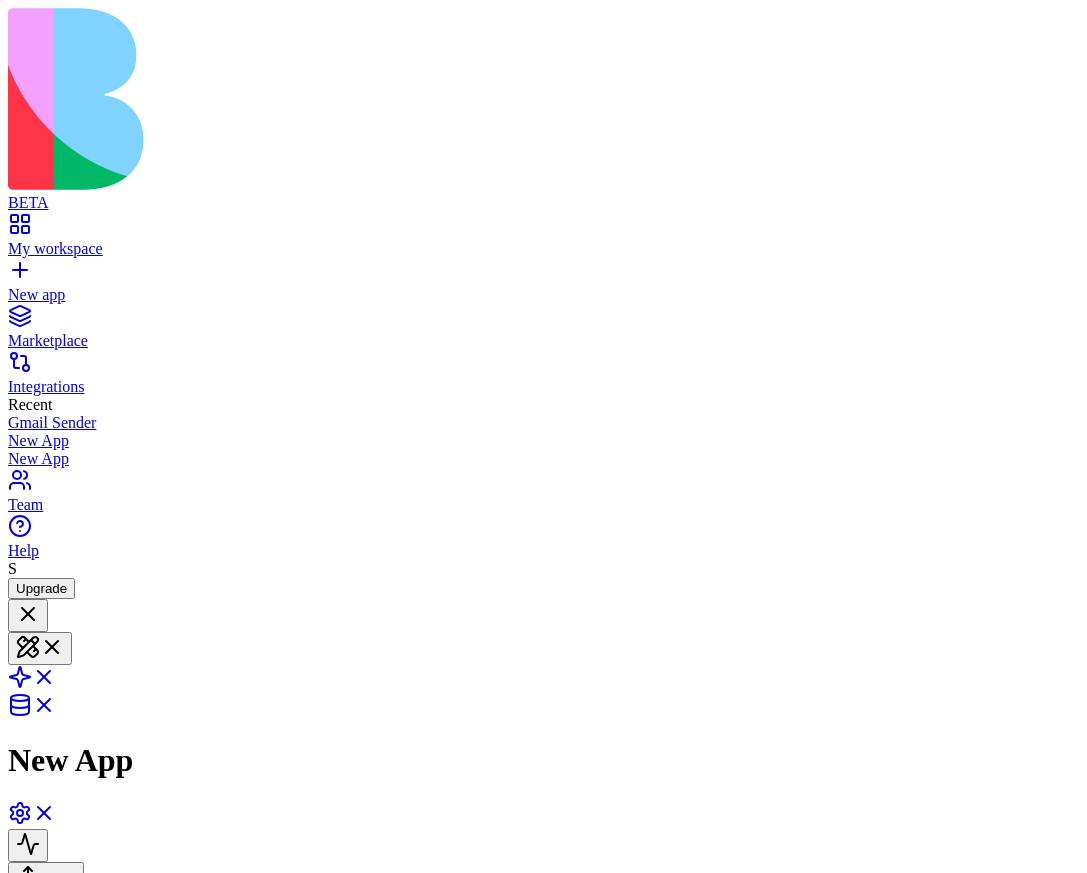 type 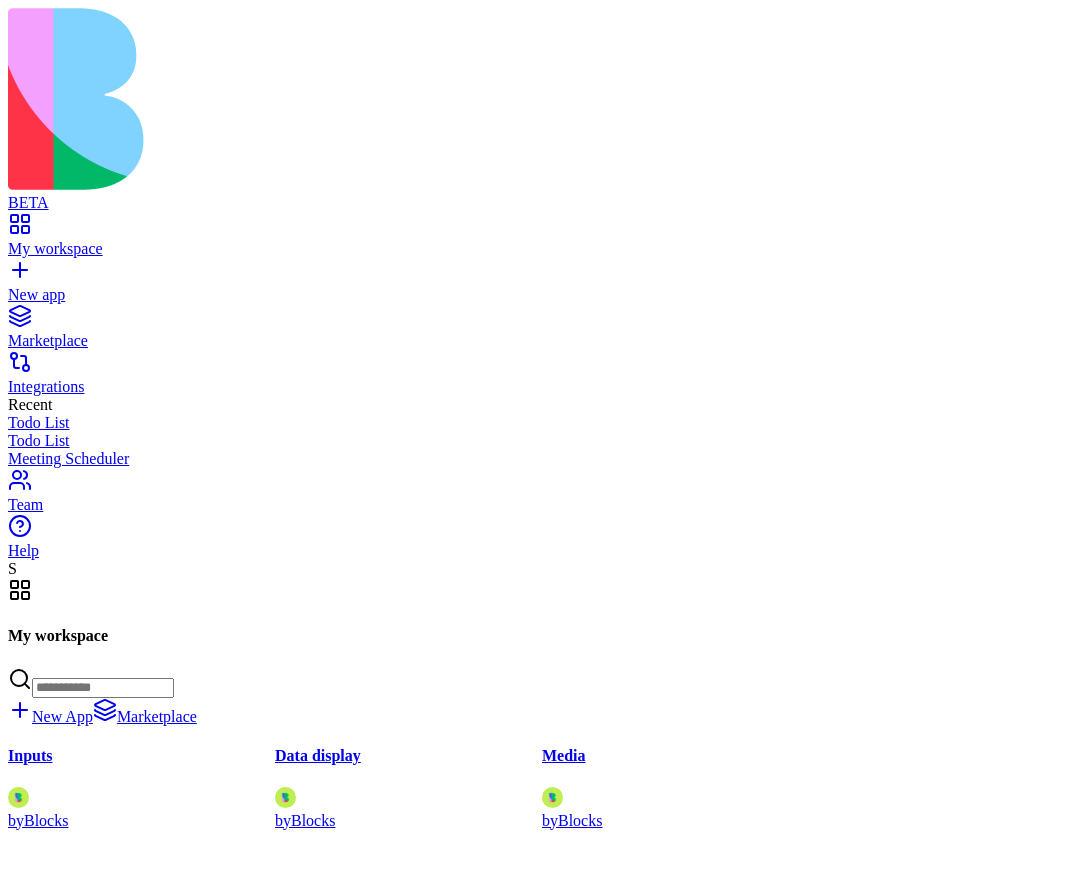 scroll, scrollTop: 0, scrollLeft: 0, axis: both 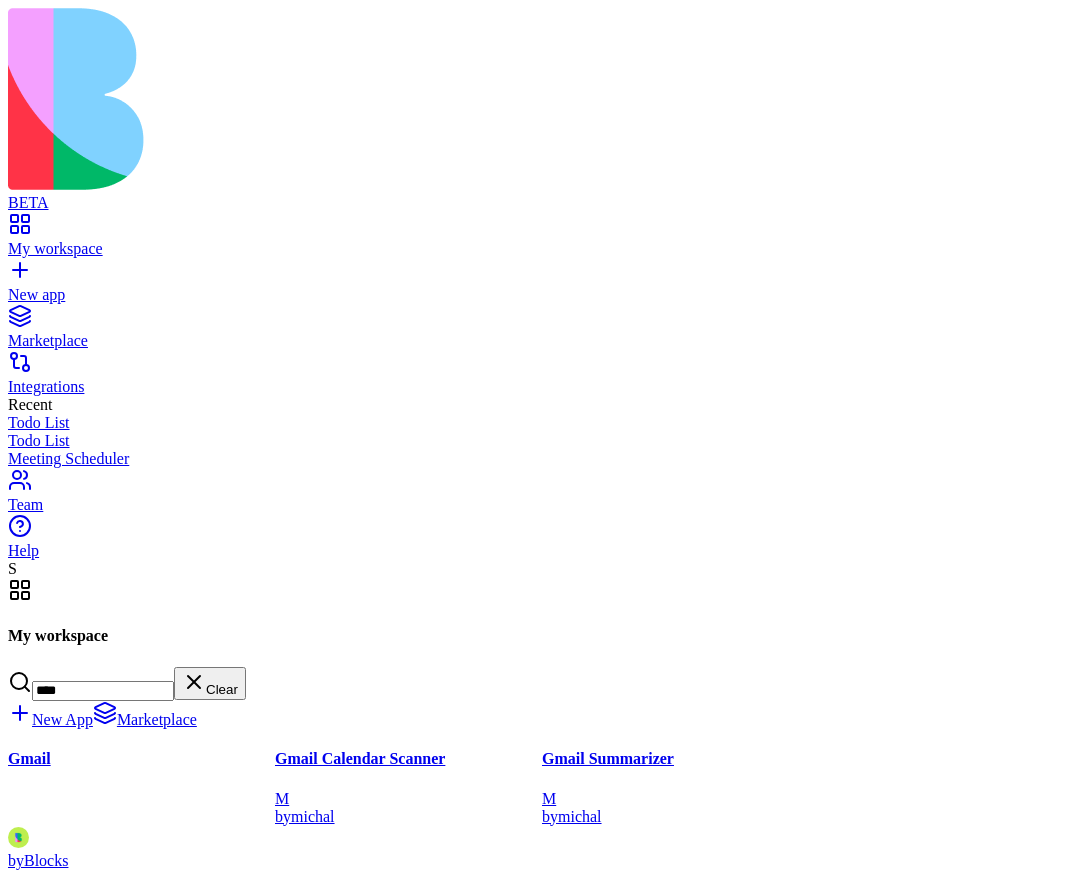 type on "****" 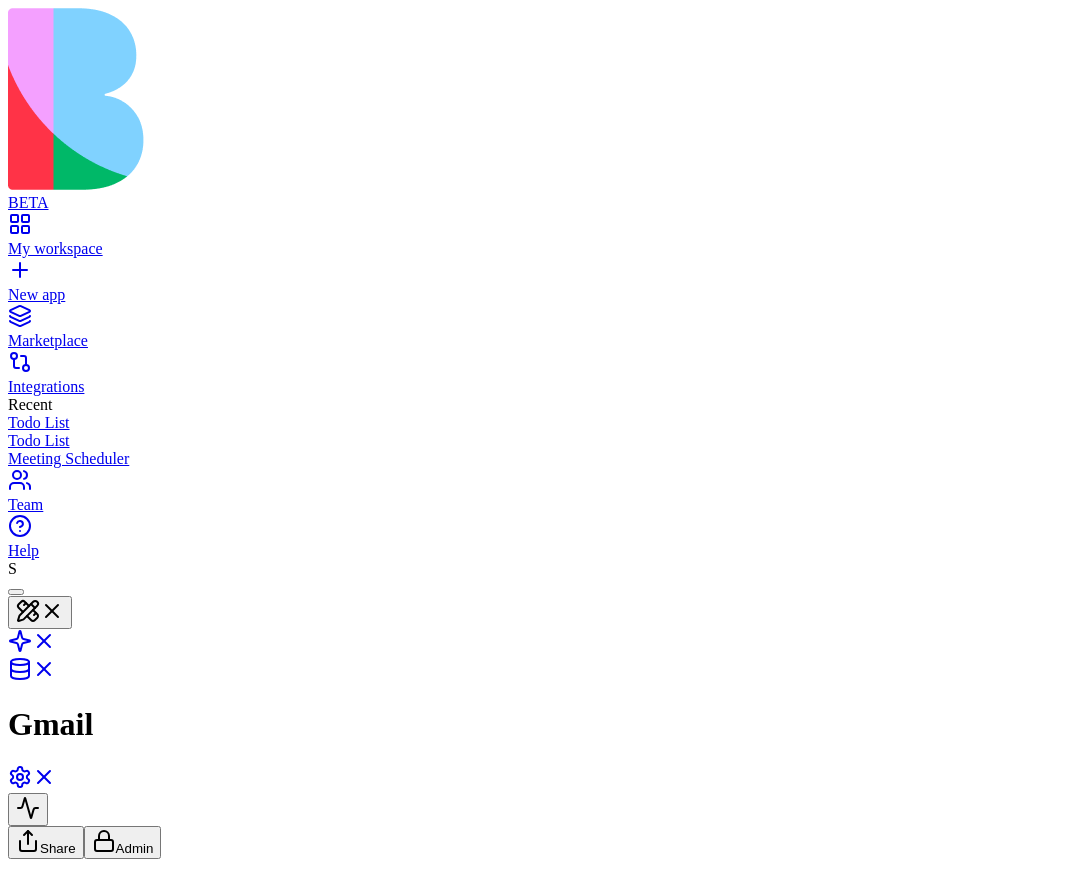 click on "BETA My workspace New app Marketplace Integrations Recent Todo List Todo List Meeting Scheduler Team Help S Gmail Share Admin Gmail Send emails, manage drafts, and organize inbox data. Command Palette Search for a command to run... Logo lg Layers Active page GitMerge Routes Shield Errors Settings Settings CopySlash Detach X Close Active Route Segments Revalidate Root / Open in VSCode Show Route Boundary Route segment file: root Returned loader data { 1 items " ENV " : { ... } 1 items } Route params { 1 items " appId " : string " [APP_ID]... " } Layout / Open in VSCode Show Route Boundary Route segment file: router/main/main-layout/main-layout Returned loader data { 12 items " user " : { ... } 11 items " account " : { ... } 11 items " categories " : [ ... ] 0 items " environment " : string " development " " products " : [ ... ] 1518 items " platformProduct " : { ... } 31 items " platformPaymentState " : { ... } 4 items " productInstalls " : [ ... ] 2045 items" at bounding box center [543, 1671] 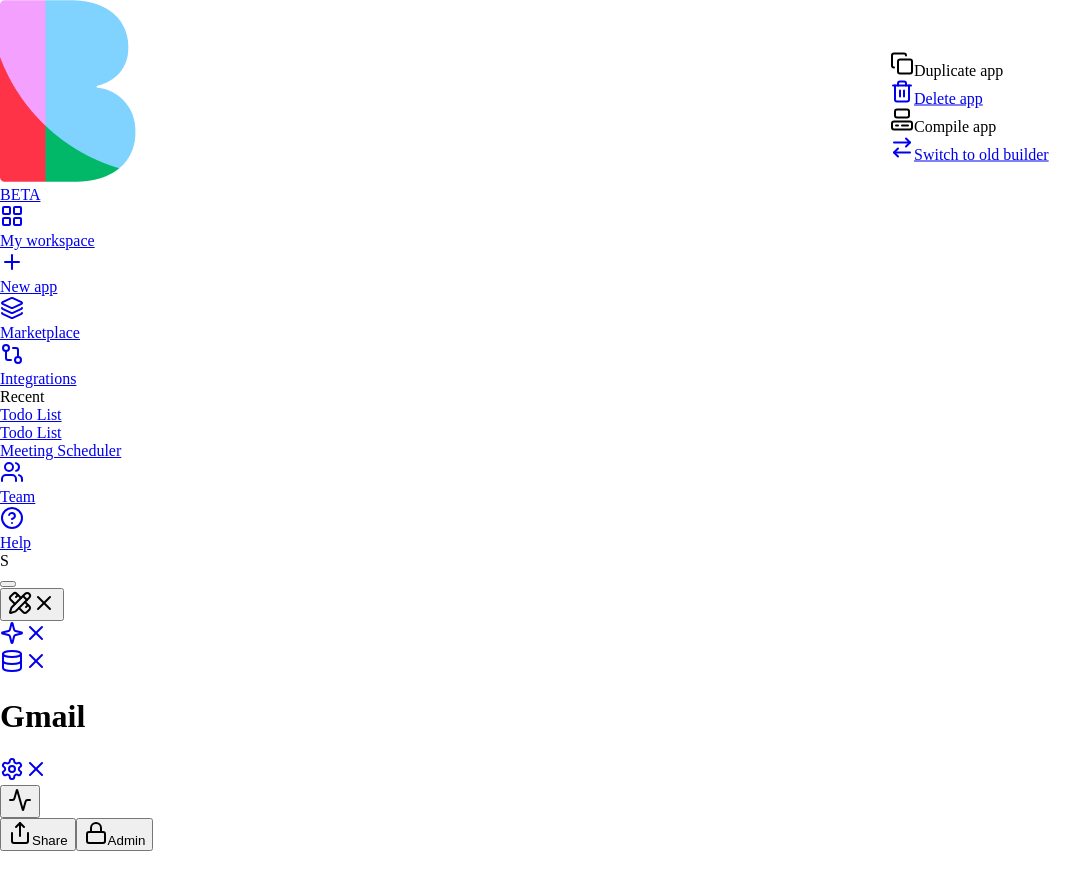 click on "Switch to old builder" at bounding box center (981, 154) 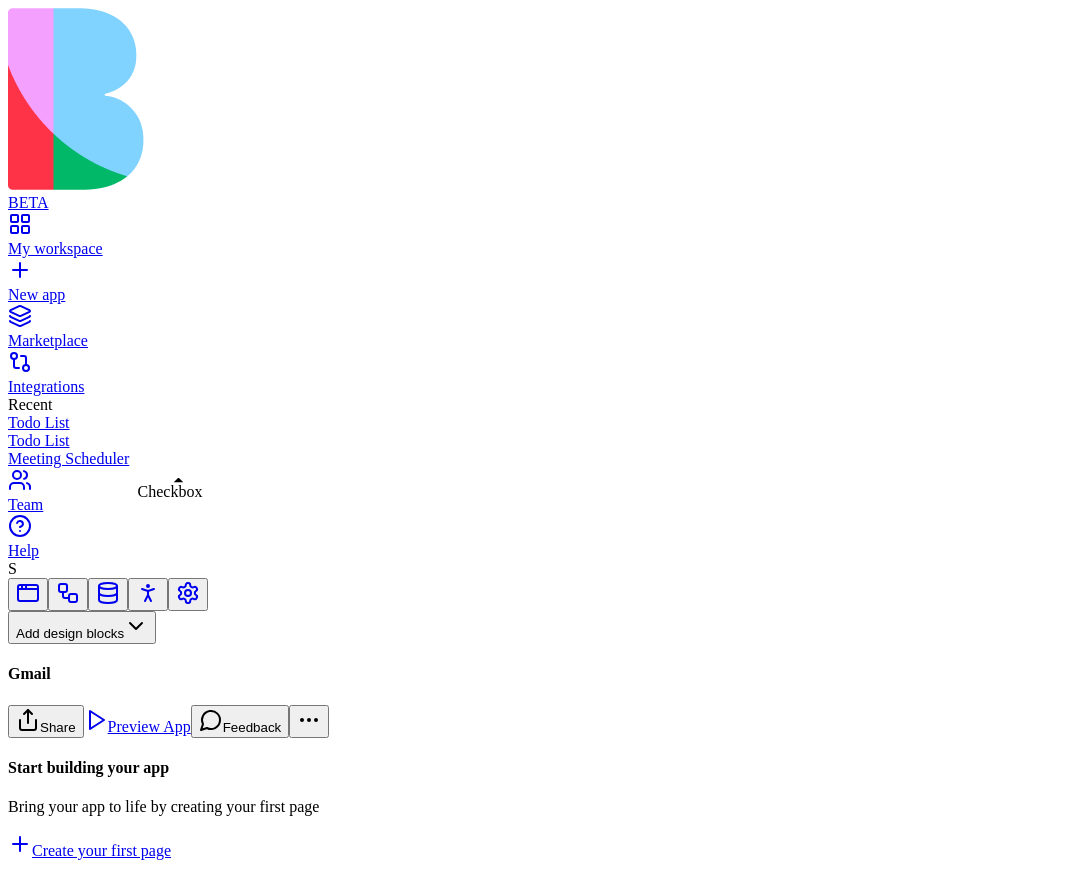 scroll, scrollTop: 0, scrollLeft: 0, axis: both 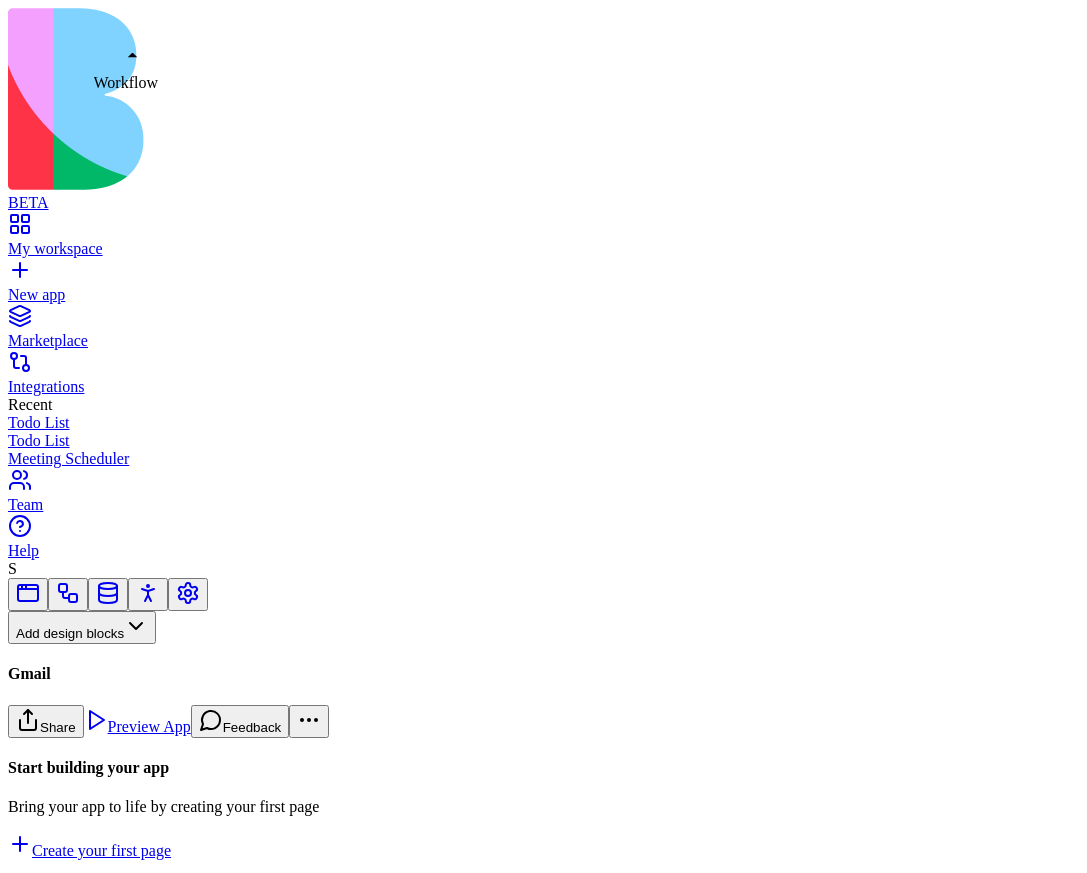 click at bounding box center [68, 600] 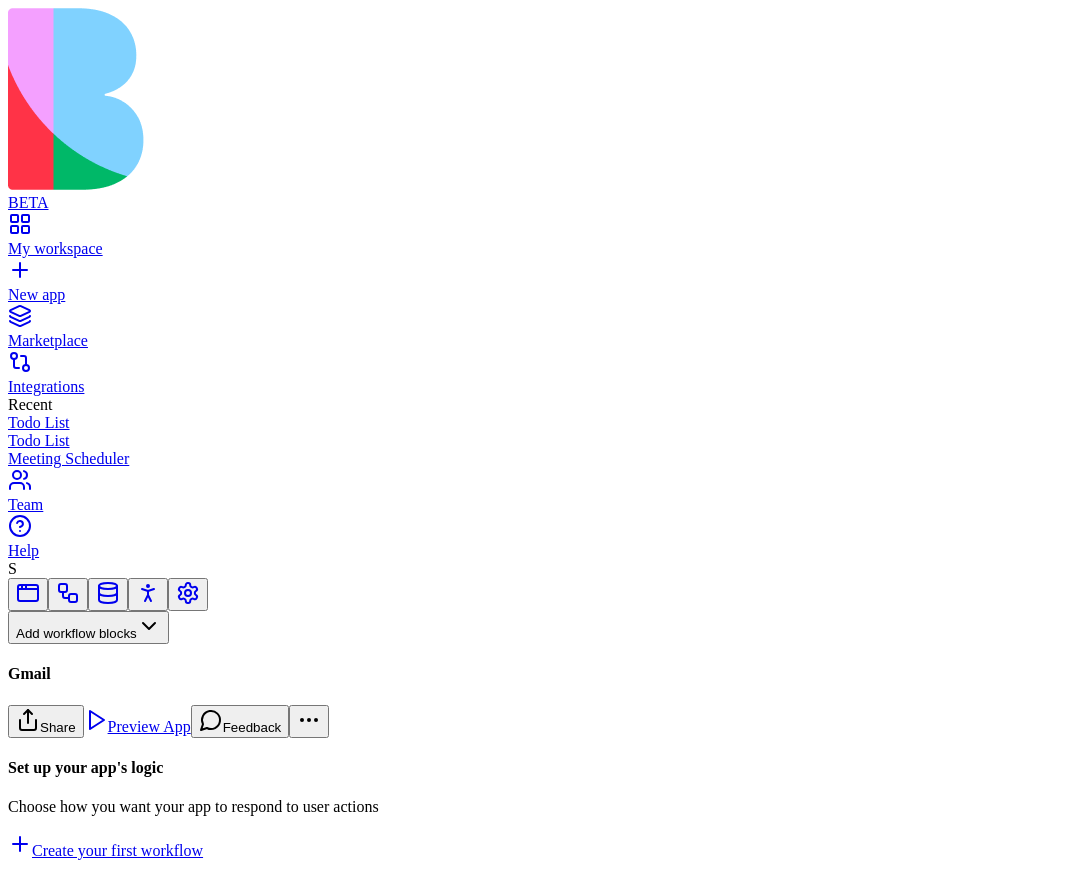click on "Workflows" at bounding box center (58, 660) 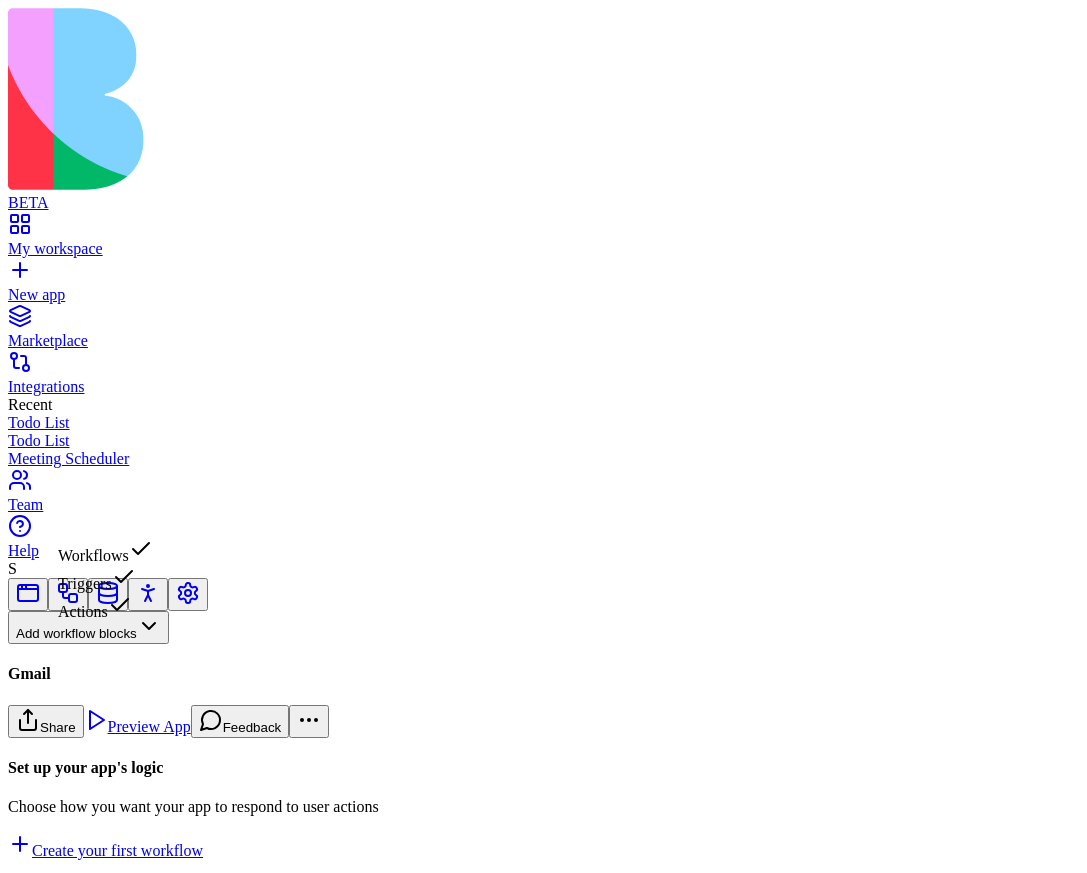 click on "Triggers" at bounding box center [105, 579] 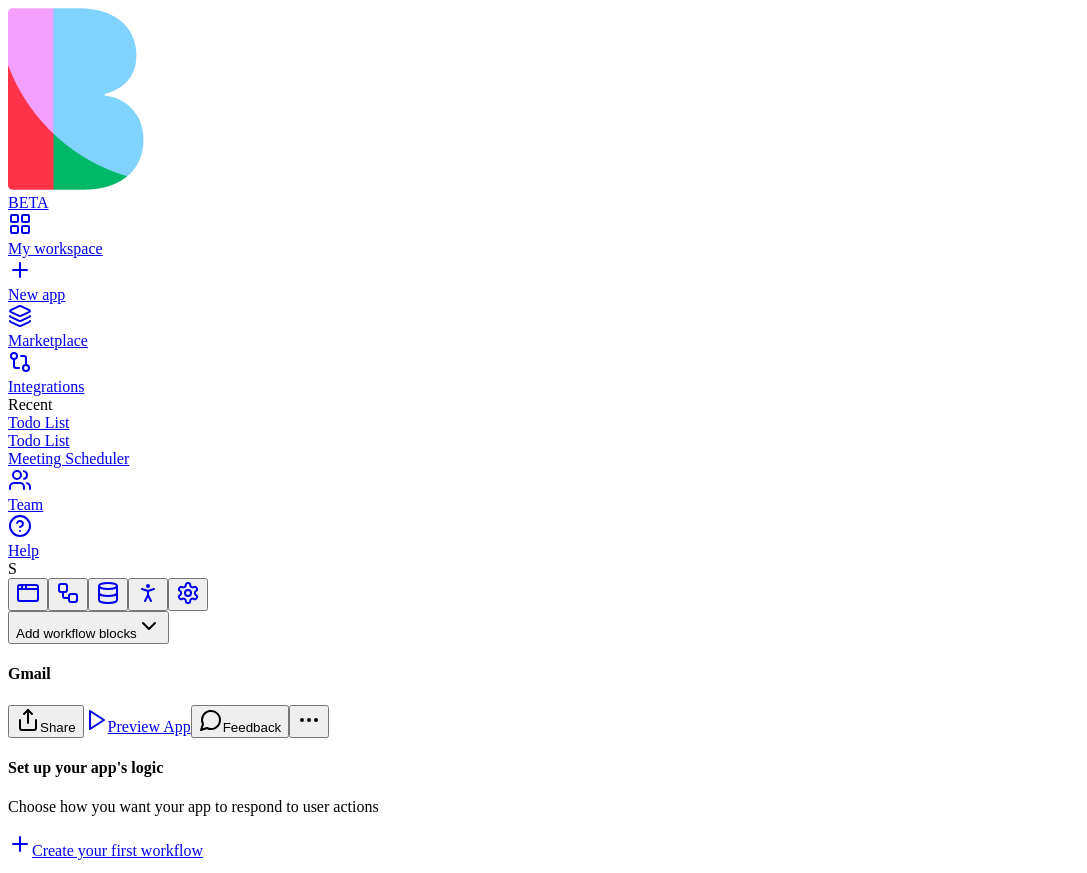 click at bounding box center (28, 693) 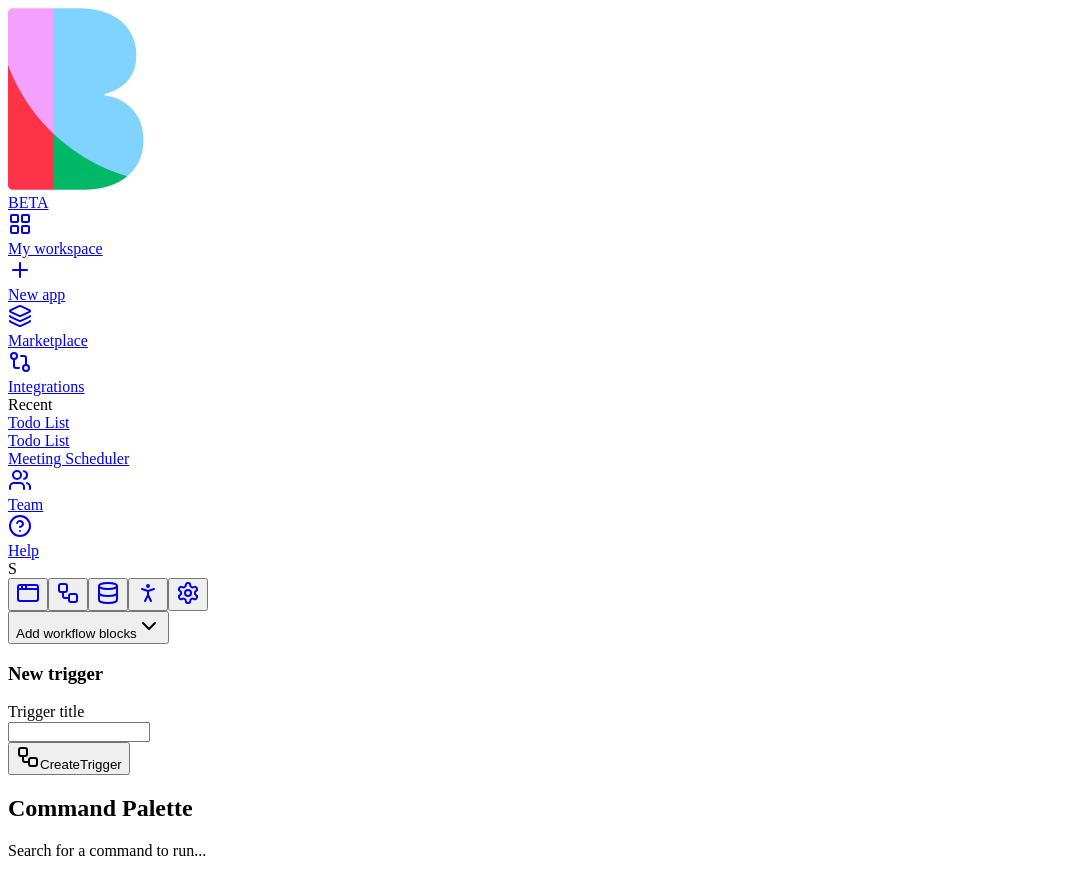 click on "Trigger title" at bounding box center [79, 732] 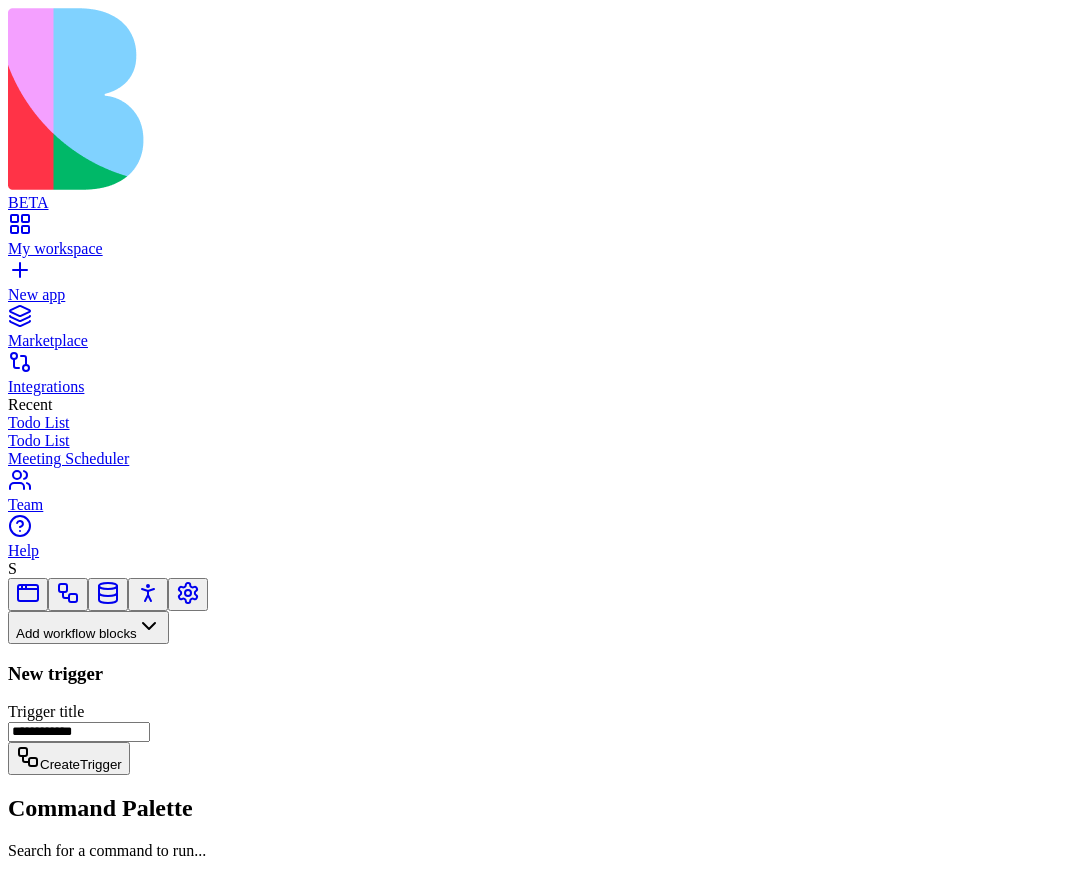 type on "**********" 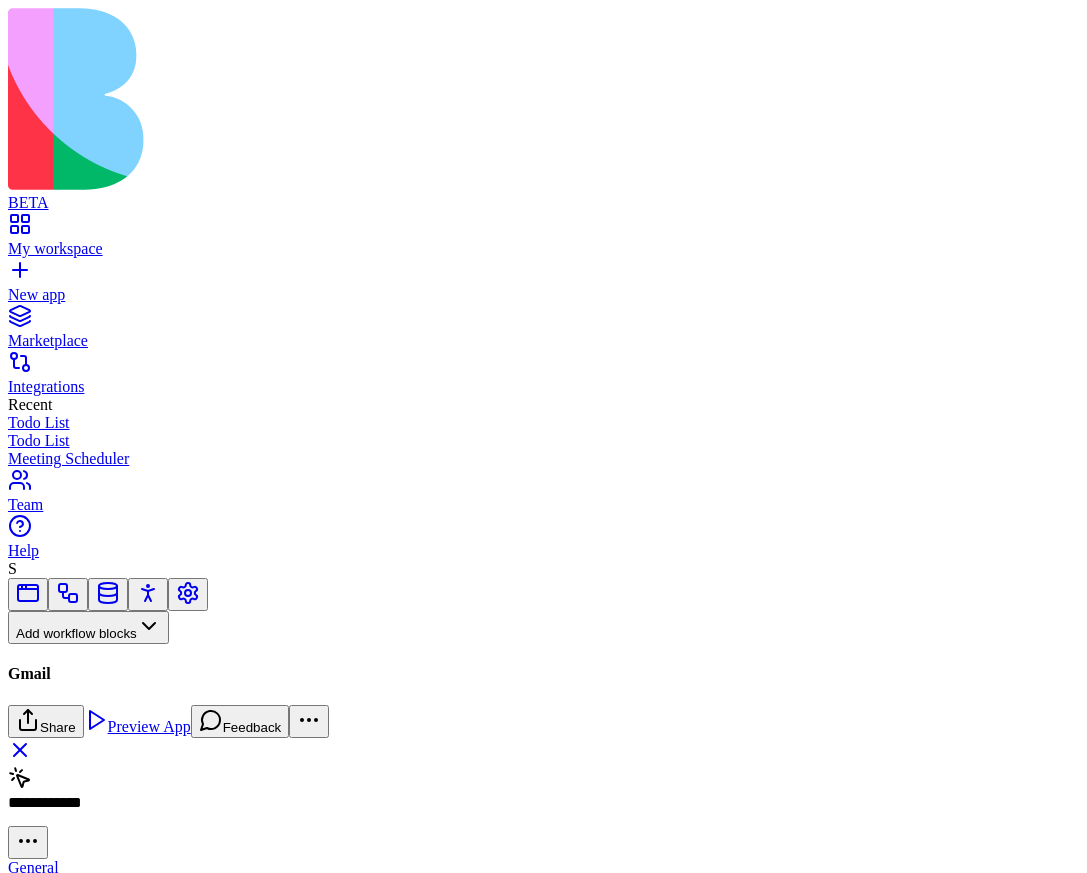 click on "NewGmailReceived" at bounding box center [133, 752] 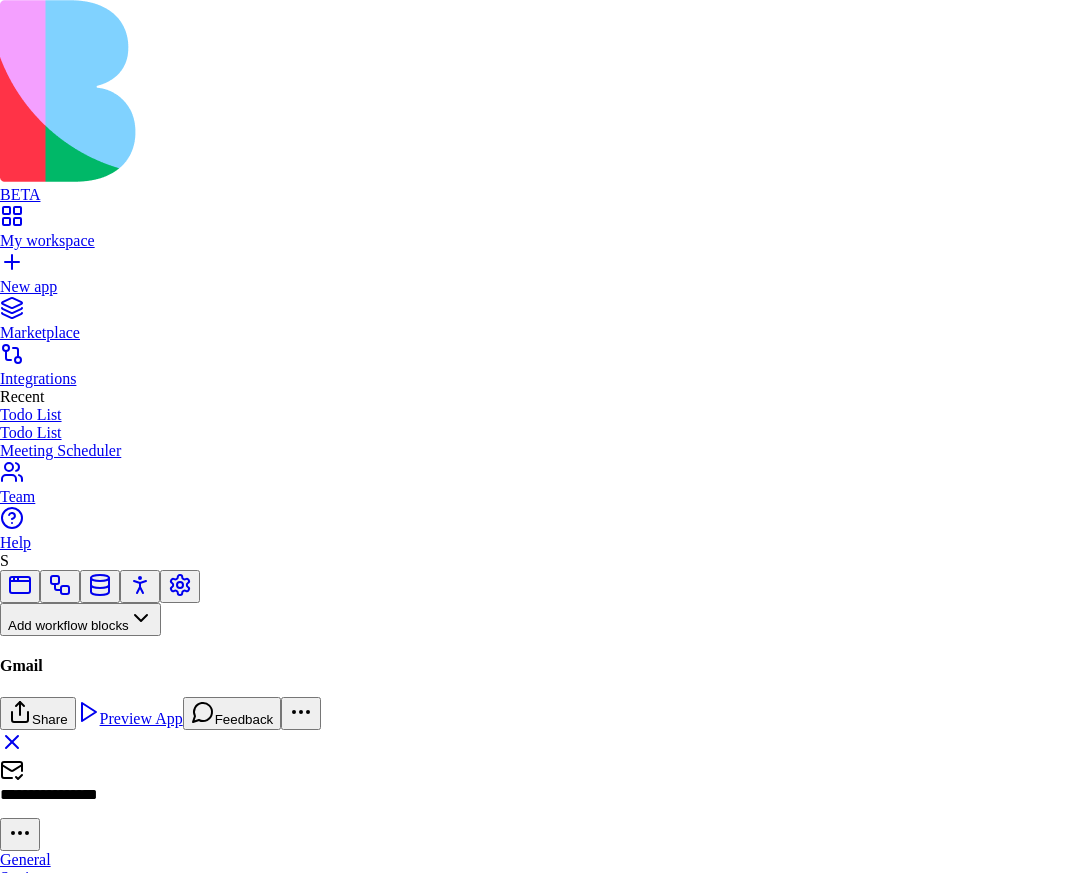 type on "**********" 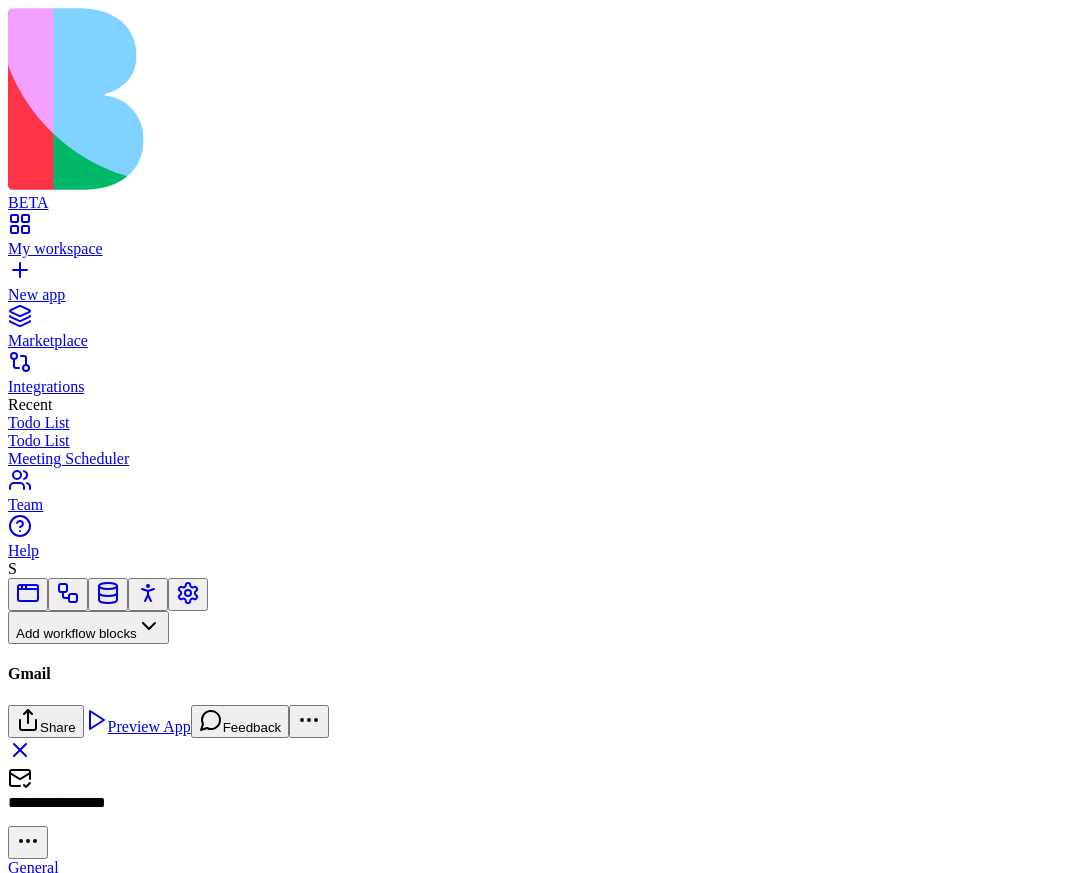 click on "GmailTrigger" at bounding box center [133, 836] 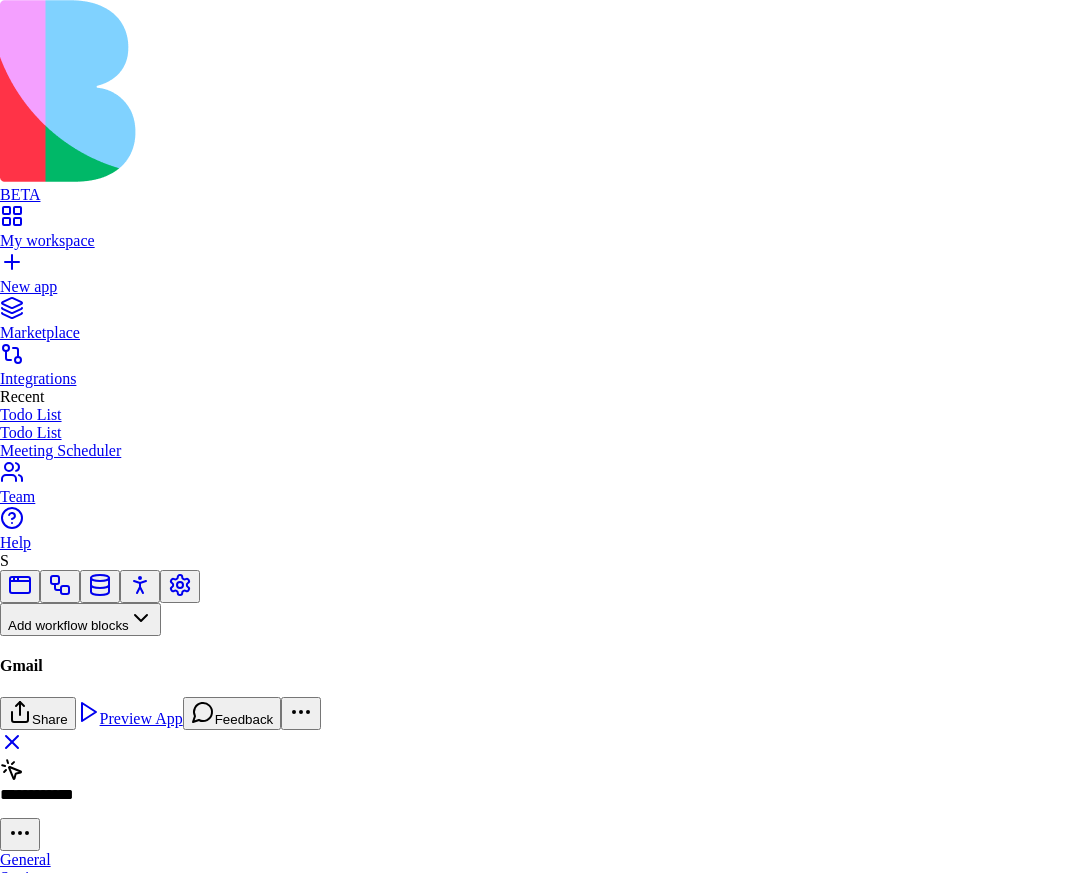 click on ""settingBlocks" :  [            {              "blockId" :  "688677171fc74c63d747ccf8"            }          ]        }      }    } ,    "data" :  {      "title" :  "GmailTrigger"    } ,    "state" :  "active" ,    "updatedAt" :  "2025-07-27T18:59:34.531Z" }        "value" :  {        "type" :  "settings" ," at bounding box center (224, 2564) 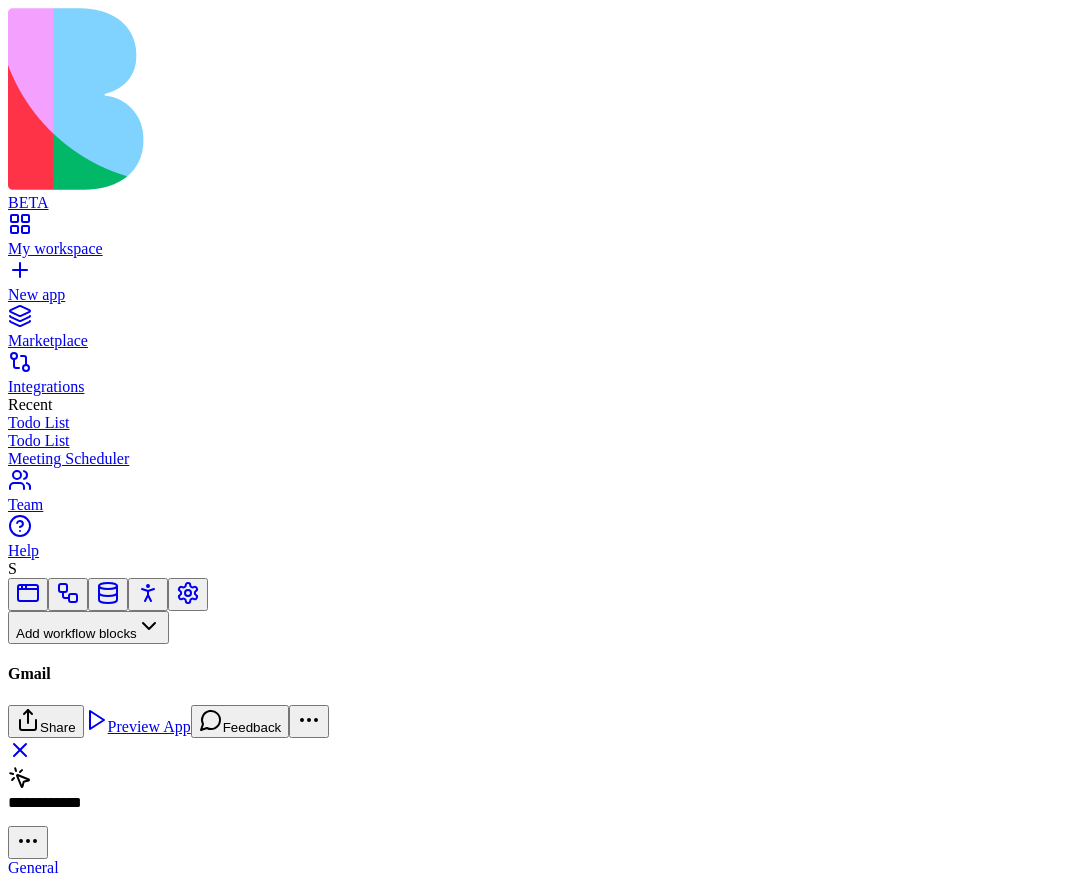 click on "General" at bounding box center [33, 867] 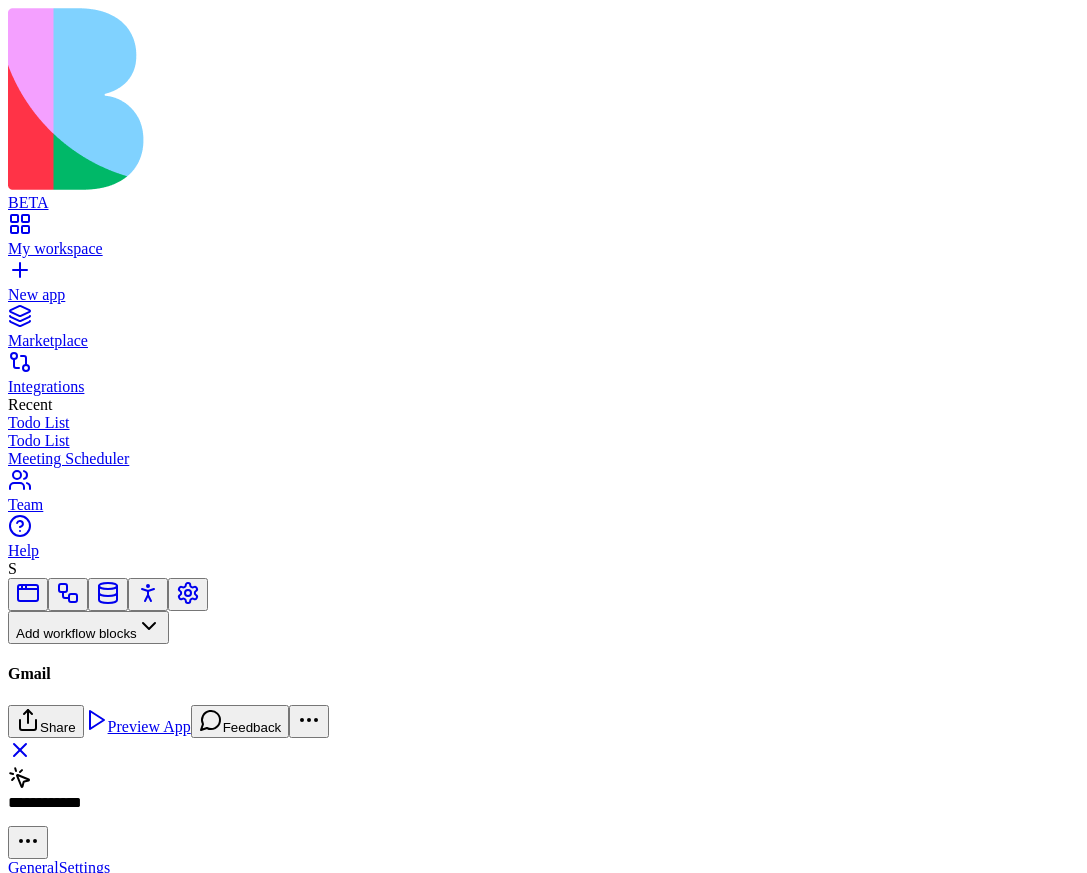 click on "BETA My workspace New app Marketplace Integrations Recent Todo List Todo List Meeting Scheduler Team Help S Add workflow blocks Gmail GmailAction NewGmailReceived Inputs Button Text Field URL Field Email Field Password Field Long Text Field JSON Field Checkbox Date Field Number Field Icon Field List Field Image Upload Field Single Select Field Multiple Select Field Block Picker Input Settings Dynamic Object Field Multiple Block Picker Form File Upload Field Item Picker Data display Heading 1 Heading 2 Heading 3 Paragraph Blockquote Icon Table Breadcrumbs Markdown Separator Dashboard Card Layout Container Container Settings Media Image Video IFrame AI Blocks AI Model Settings GenerateText Agent Agent Chat GenerateImage Summarize Text Execute Tool Web Search Scrape LinkedInProfile Edit Image LinkedInCompanyProfile Deep Research LinkedInProfilePicture SendAgentChatMessage SearchAndScrape LeadResearch CompanyProfilePicture Nop AgentCall SpeechToText TextToSpeech TextToPdf Databases AppDataInsertOne AppDataGetAll" at bounding box center (543, 1266) 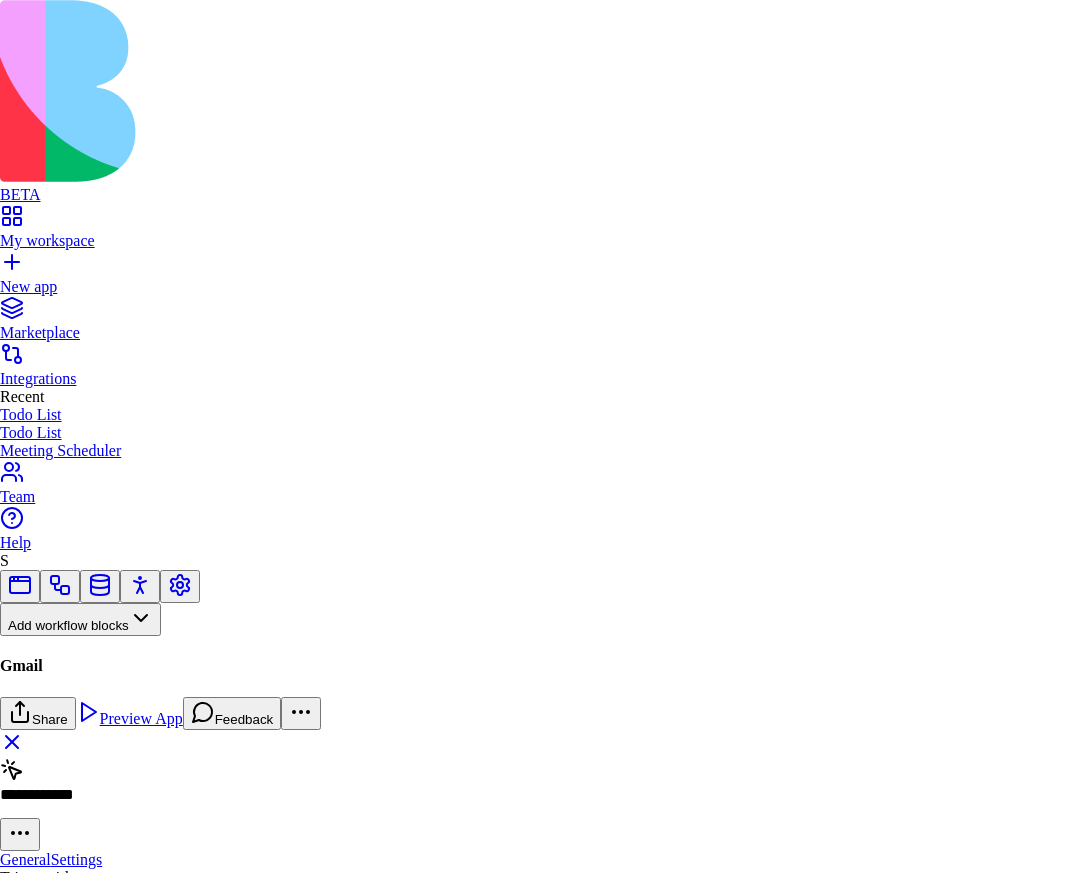 click on ""blockId" :  "688677171fc74c63d747ccf8"            }          ]        }      }    } ,    "data" :  {      "title" :  "GmailTrigger" ,      "url" :  "{{actions}}/actions/triggers/external-events" ,      "exposedToAiCode" :  true ,      "description" :  "This trigger, will run the workflow whenever a ne w email is received to gmail" ,      "actionSetProvider" :  true ,      "triggerData" :  {        "integration" :  "gmail"      } ,      "publish" :  "public"    } ,    "state" :  "active" ,    "updatedAt" :  "2025-07-27T18:59:34.531Z" }" at bounding box center [404, 2881] 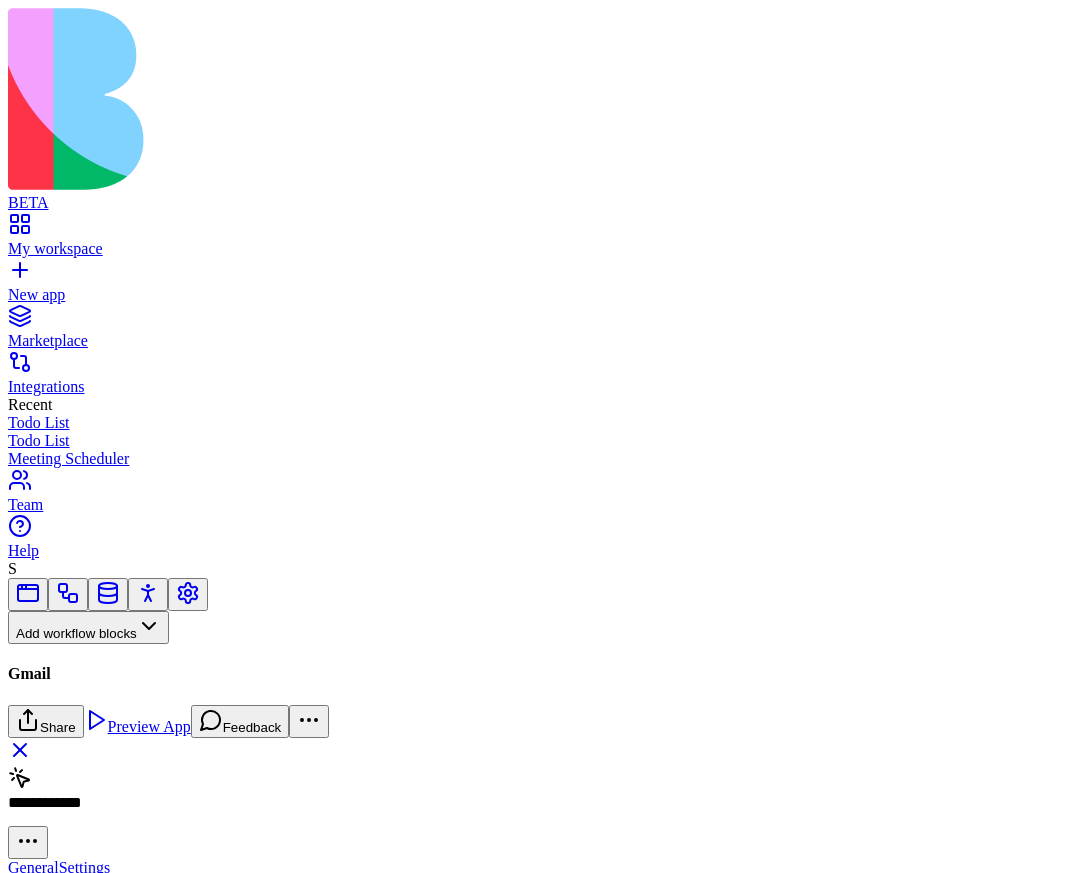 click on "NewGmailReceived" at bounding box center [133, 757] 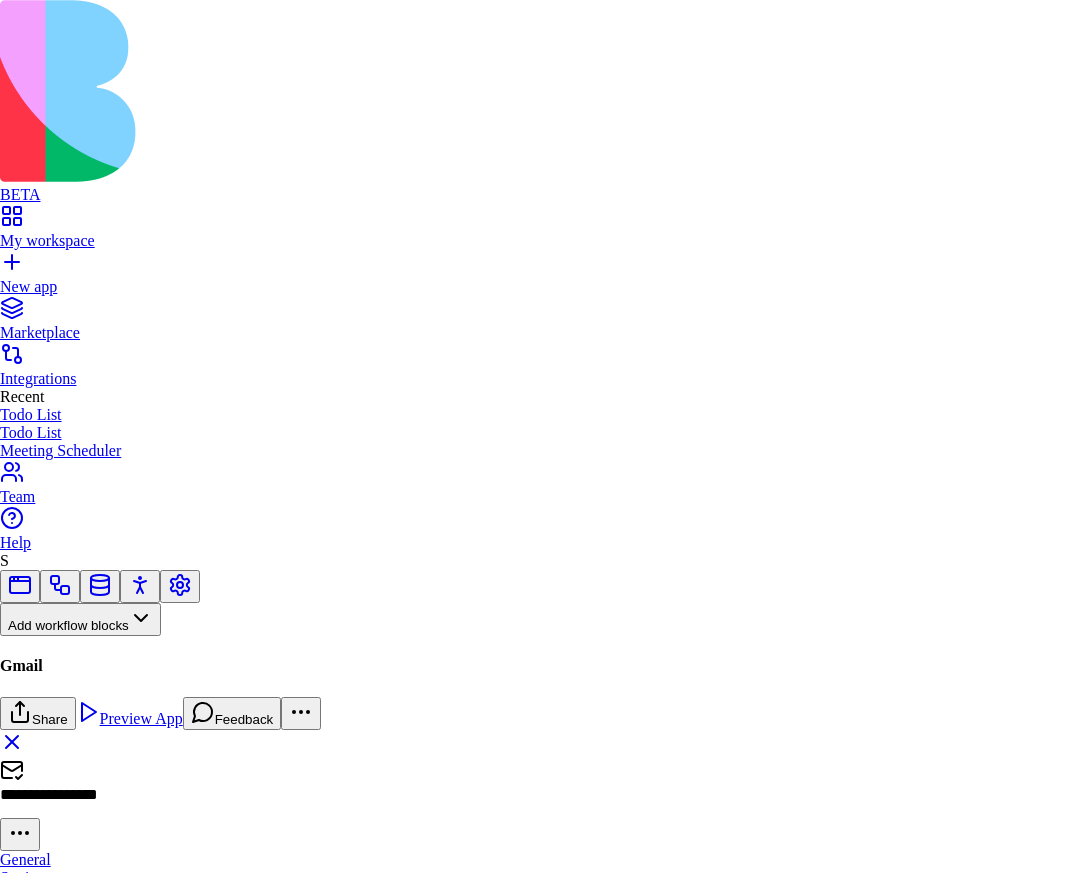 click on "Close" at bounding box center (25, 2768) 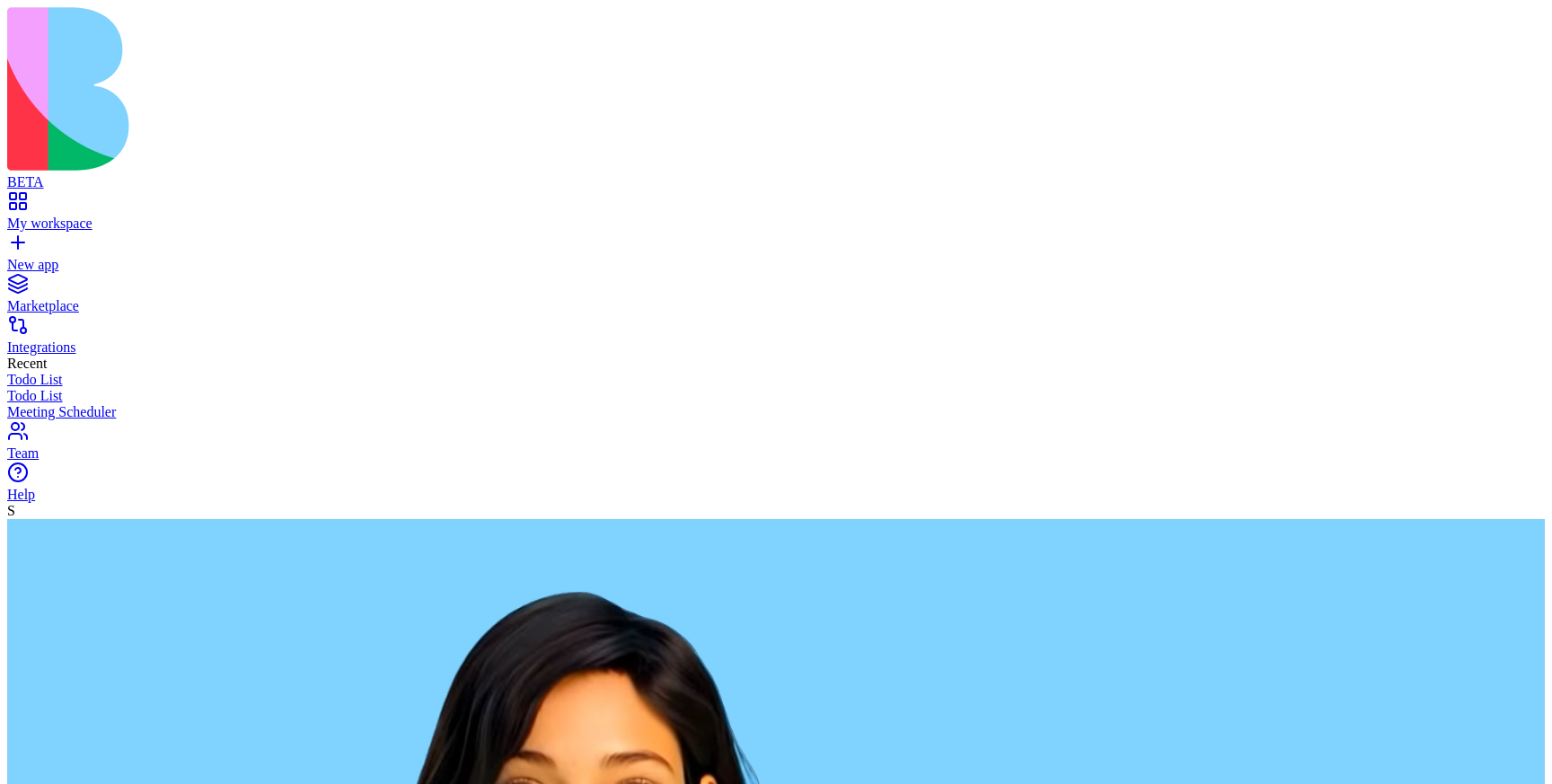 scroll, scrollTop: 0, scrollLeft: 0, axis: both 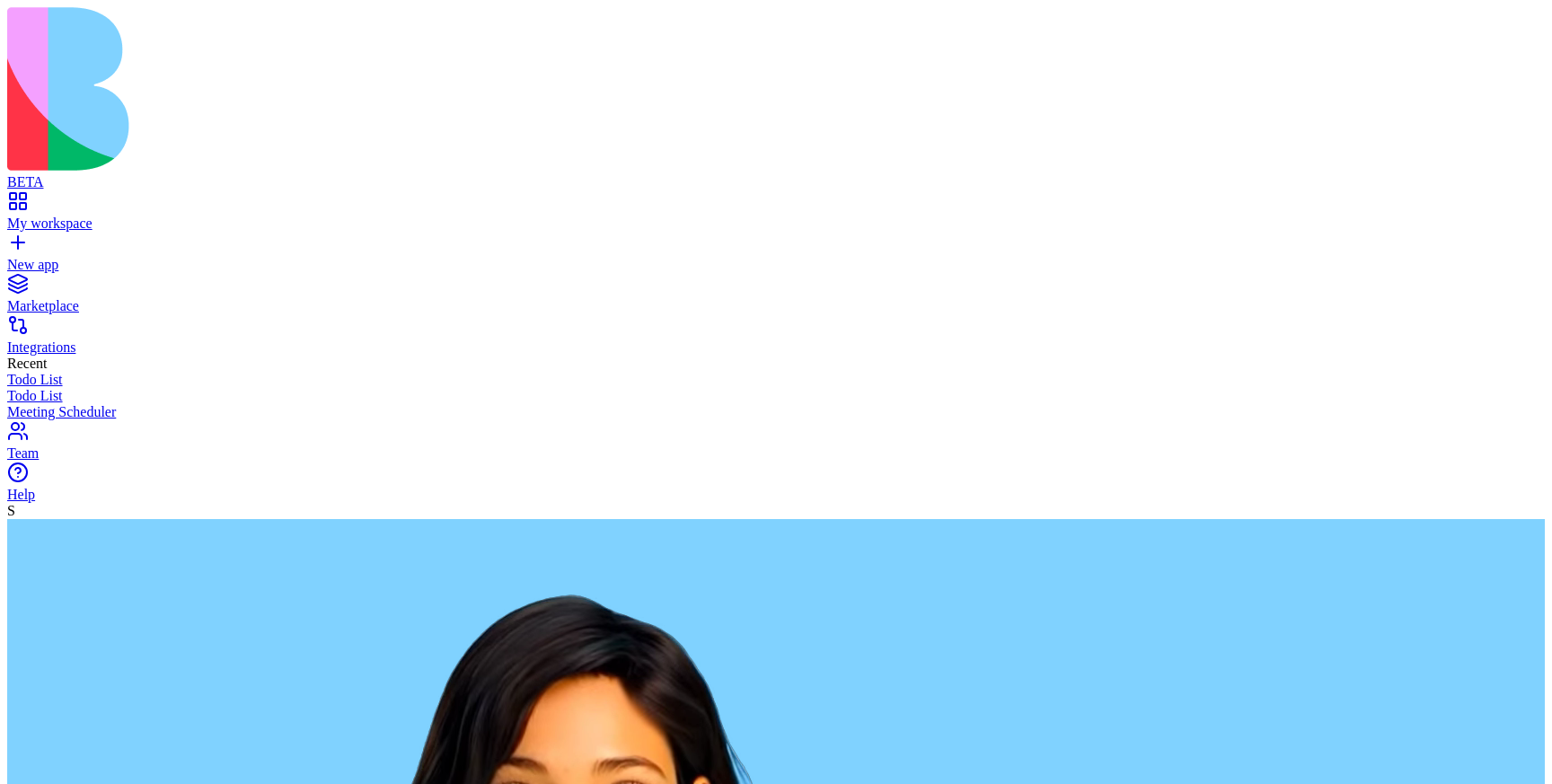 type on "**********" 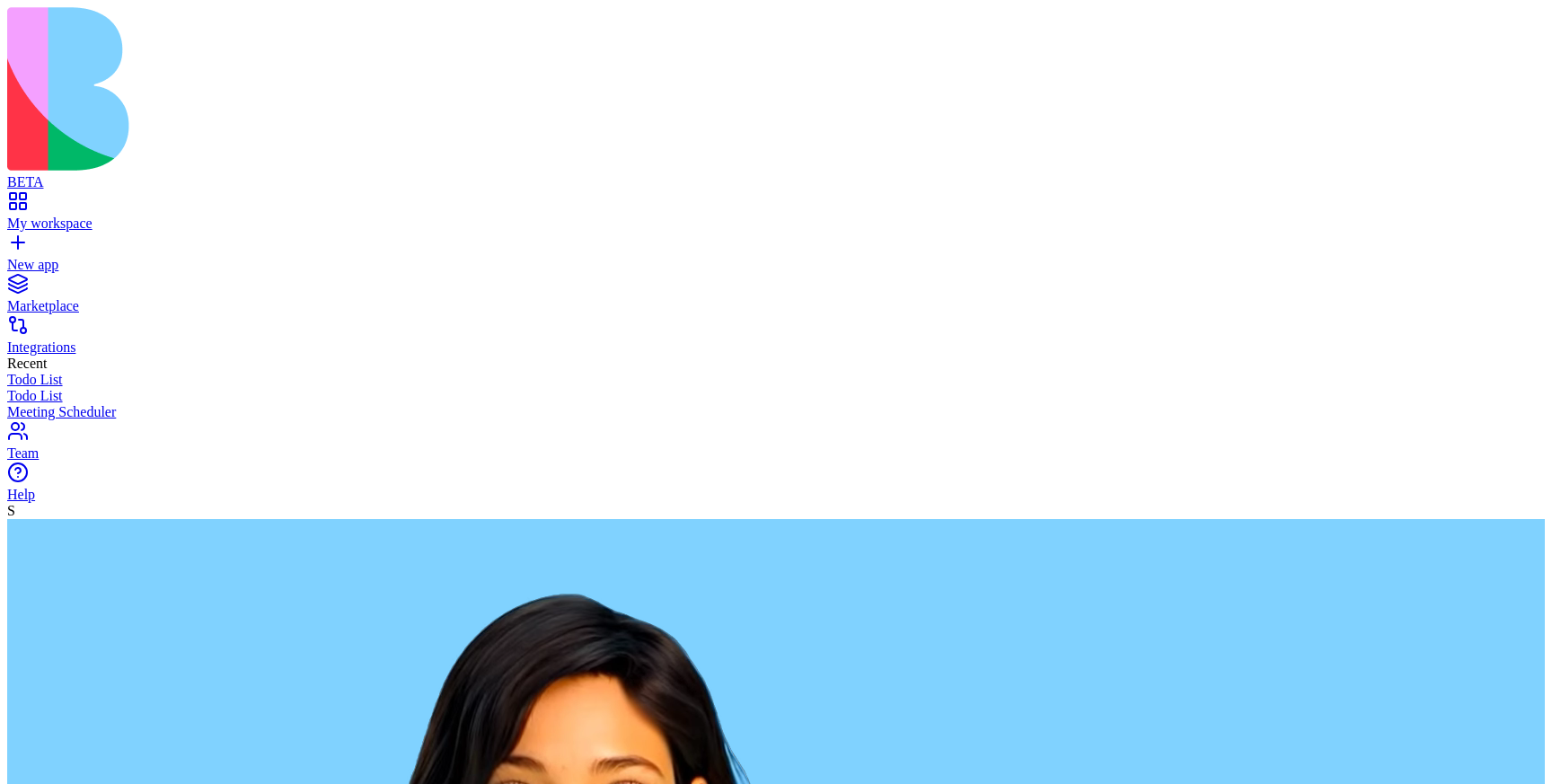 click on "My workspace" at bounding box center [776, 224] 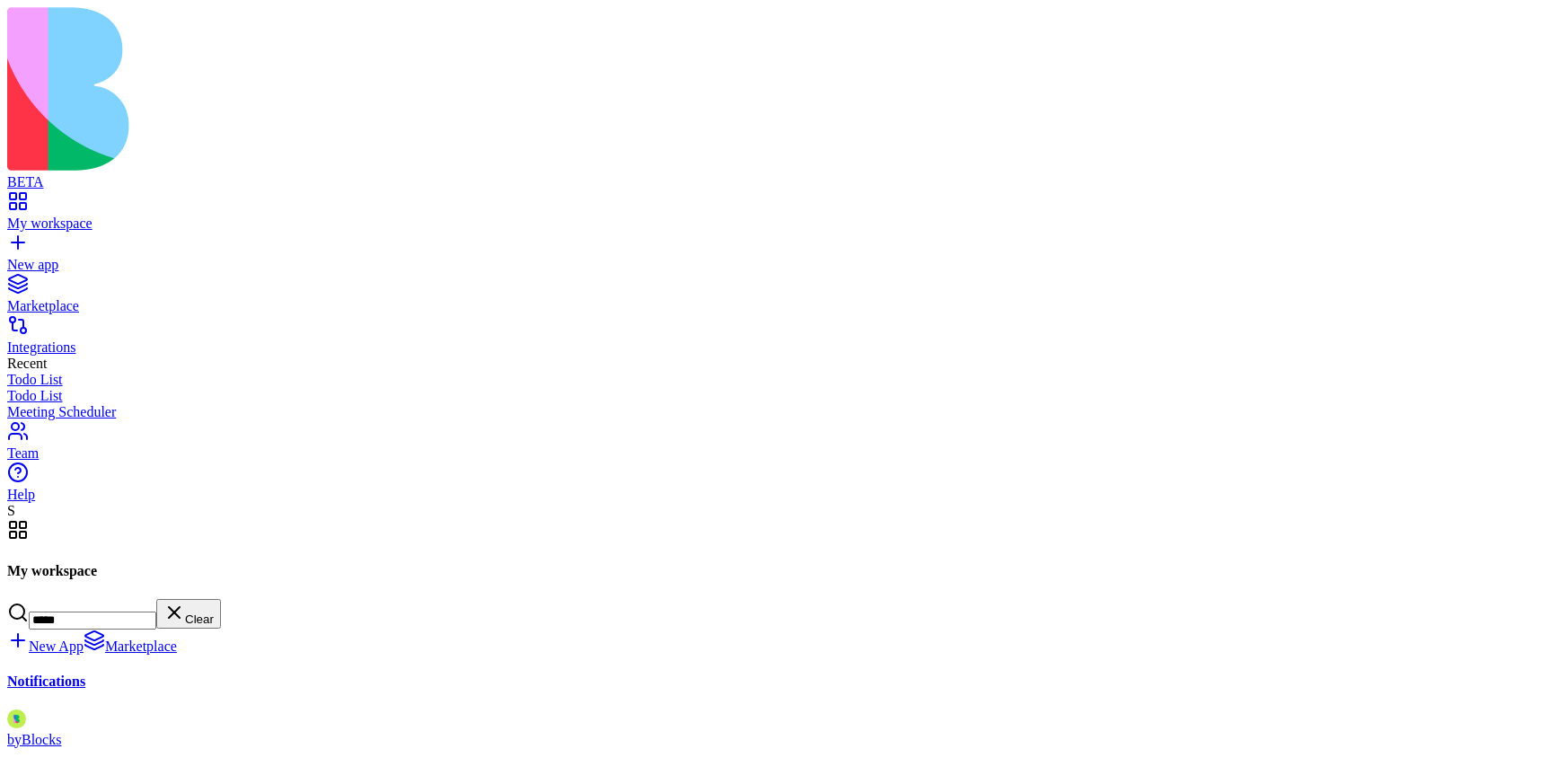 type on "*****" 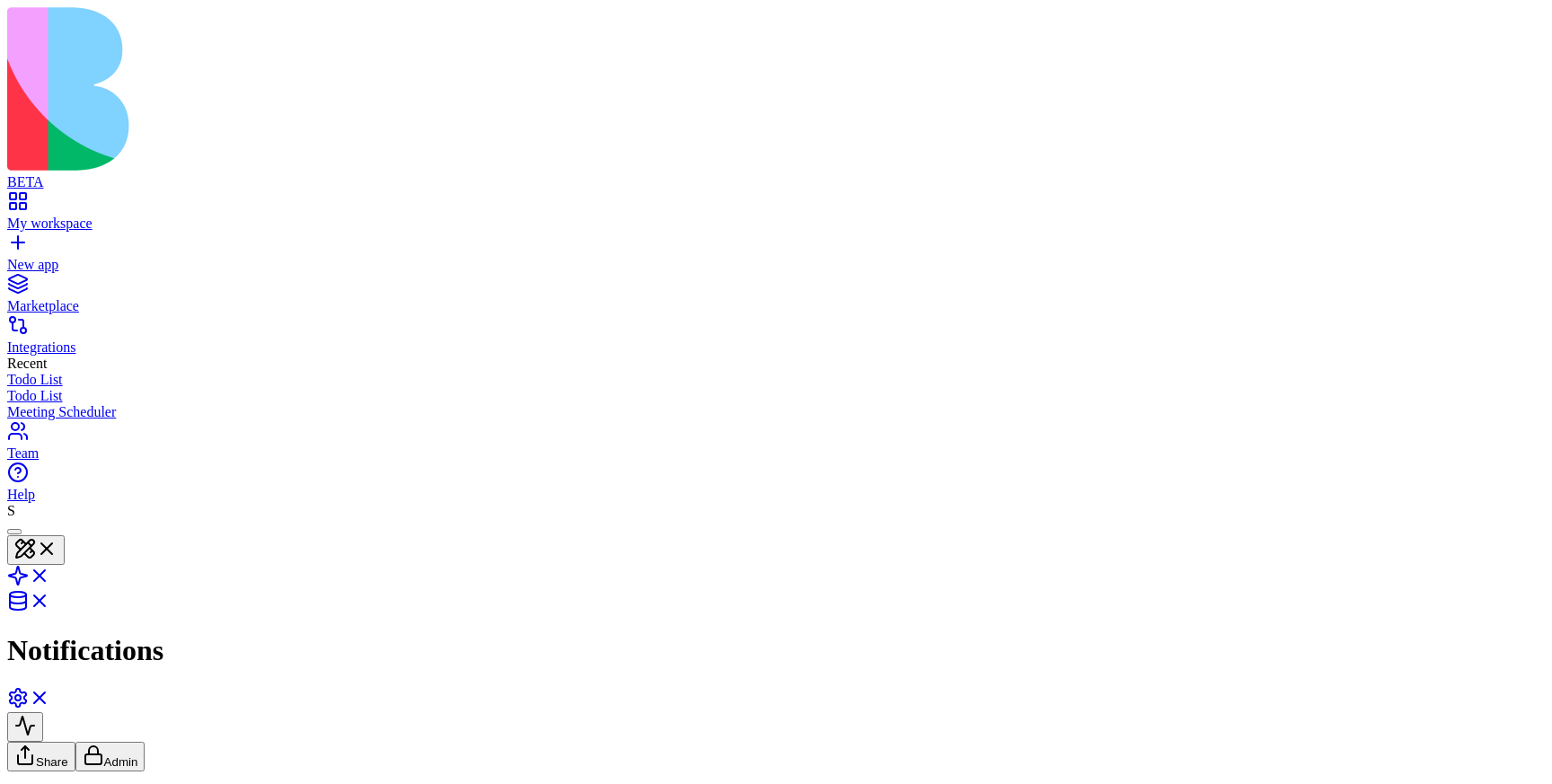click on "BETA My workspace New app Marketplace Integrations Recent Todo List Todo List Meeting Scheduler Team Help S Notifications Share Admin Processing your request . . . Command Palette Search for a command to run... Logo 2xl Layers Active page GitMerge Routes Shield Errors Settings Settings CopySlash Detach X Close Active Route Segments Revalidate Root / Open in  VSCode Show Route Boundary Route segment file:  root Returned loader data { 1 items   " ENV " : { ... } 1 items   } Route params { 1 items   " appId " : string " 67e3e838e641e594d8b5... "   } Layout / Open in  VSCode Show Route Boundary Route segment file:  router/main/main-layout/main-layout Returned loader data { 12 items   " user " : { ... } 11 items   " account " : { ... } 11 items   " categories " : [ ... ] 0 items   " environment " : string " development "   " products " : [ ... ] 1518 items   " platformProduct " : { ... } 31 items   " platformPaymentState " : { ... } 4 items   " productInstalls " : [ ... ] 2045 items   " subscriptions" at bounding box center (776, 1772) 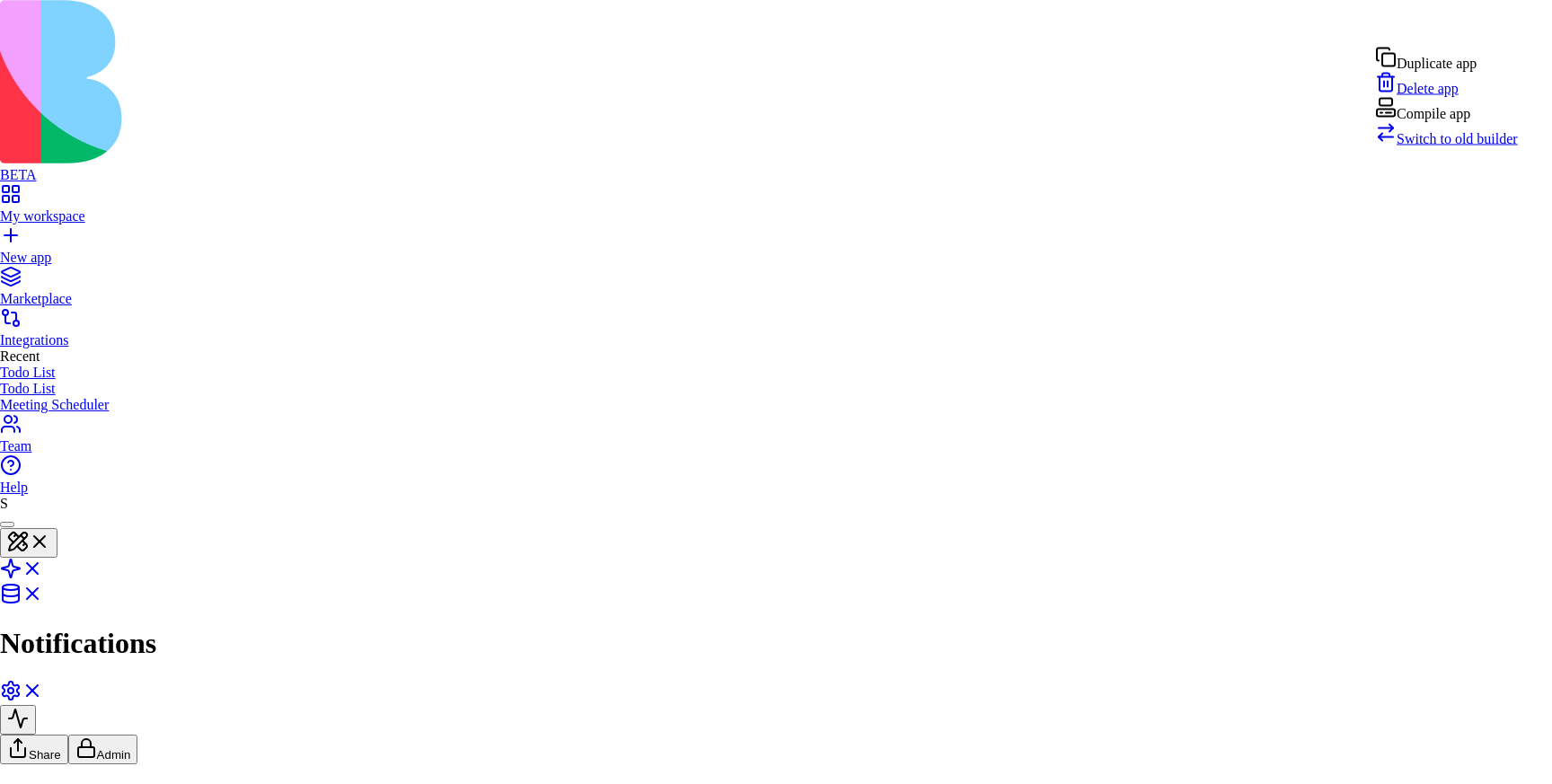 click on "Switch to old builder" at bounding box center [1446, 138] 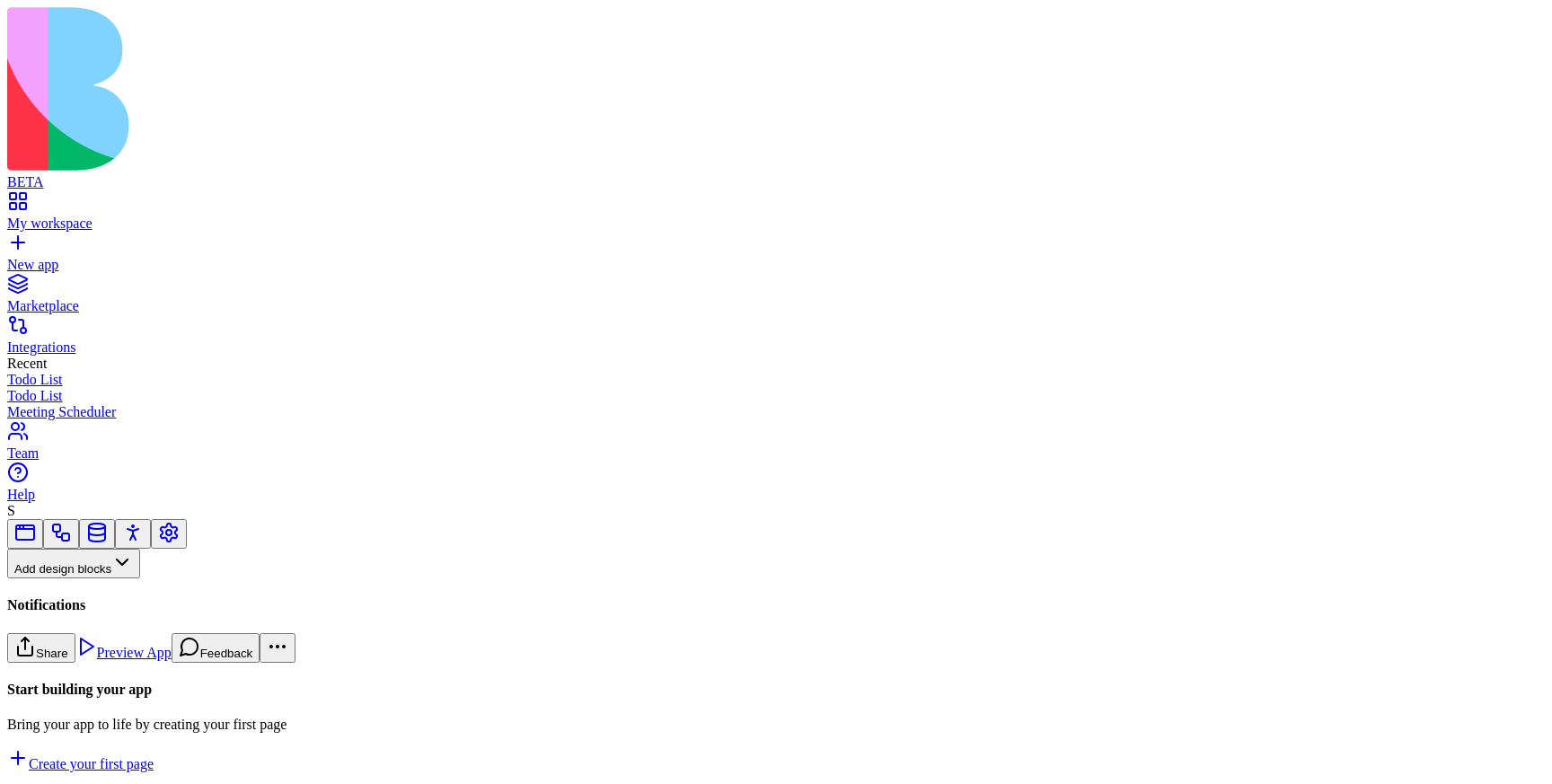 scroll, scrollTop: 0, scrollLeft: 0, axis: both 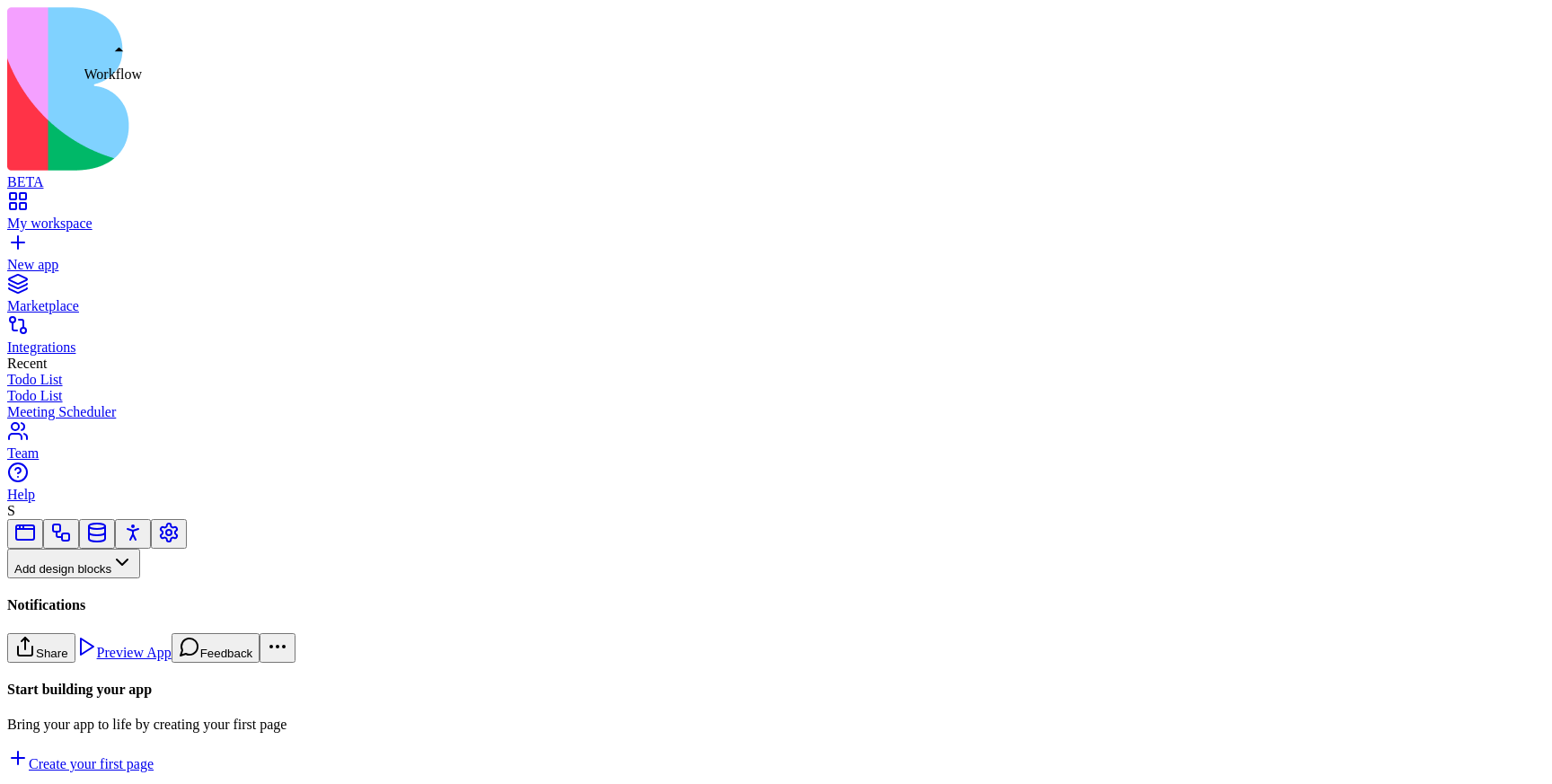 click at bounding box center [61, 539] 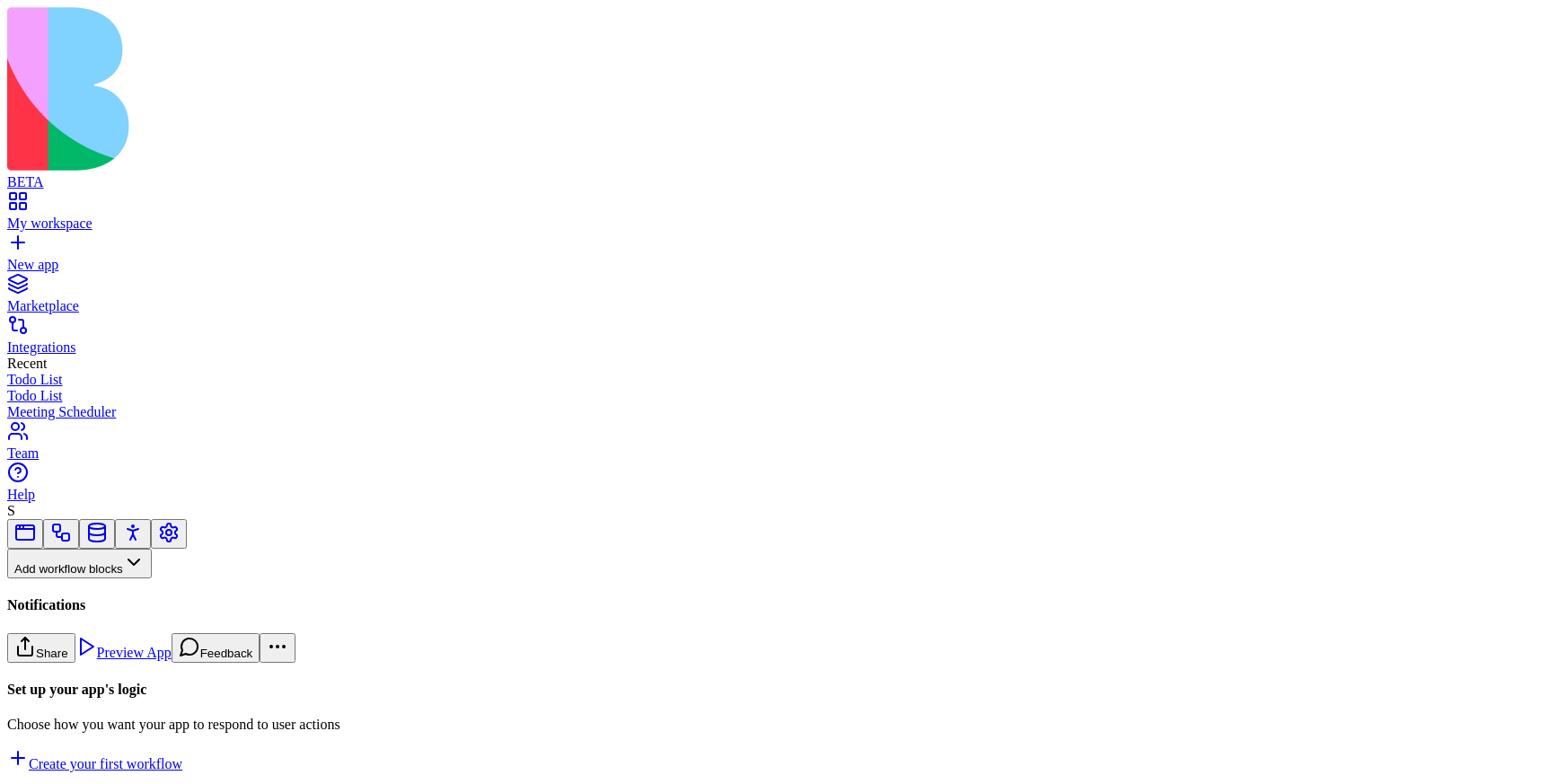 click on "Workflows" at bounding box center (52, 593) 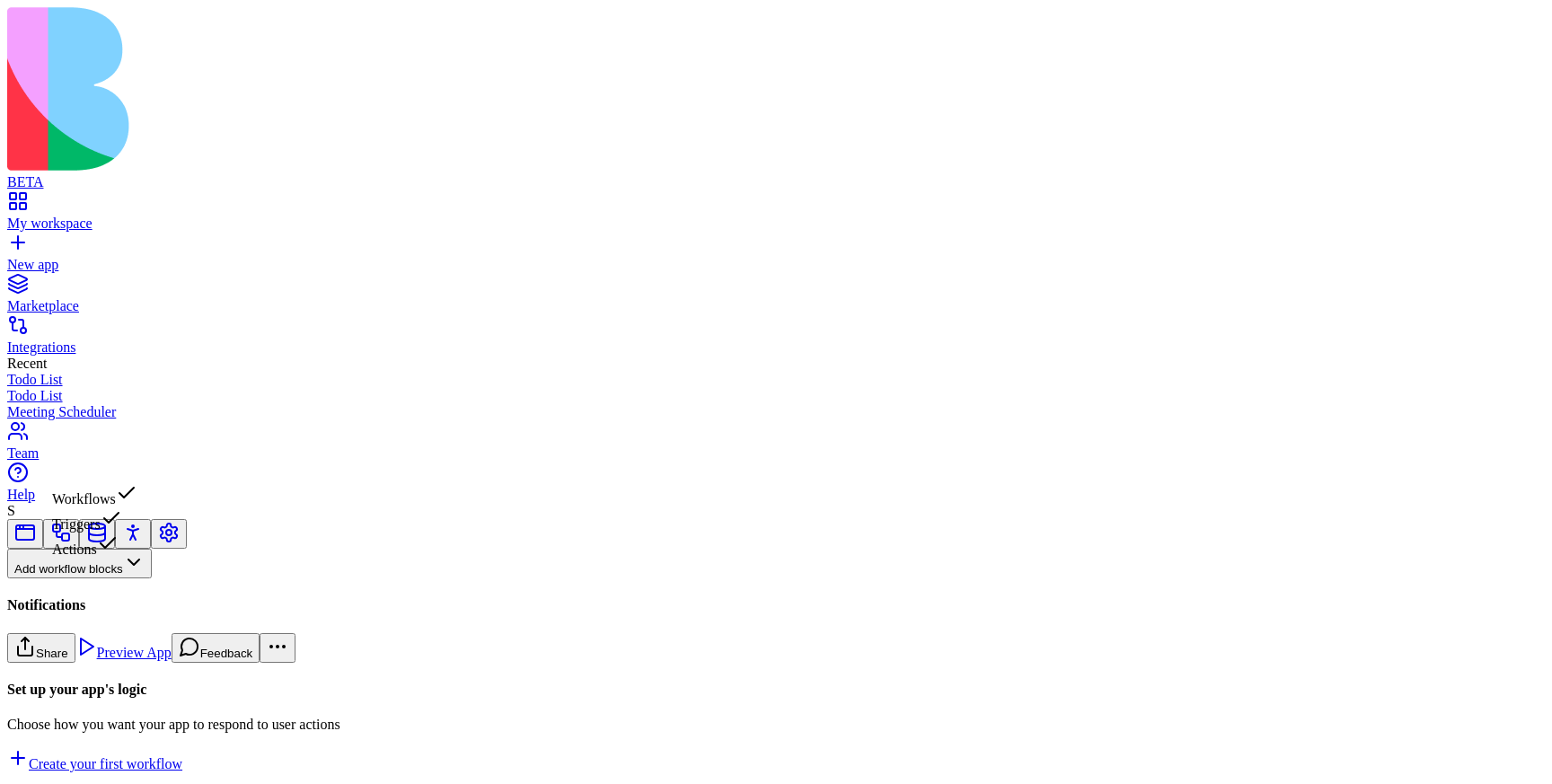click on "Actions" at bounding box center [94, 545] 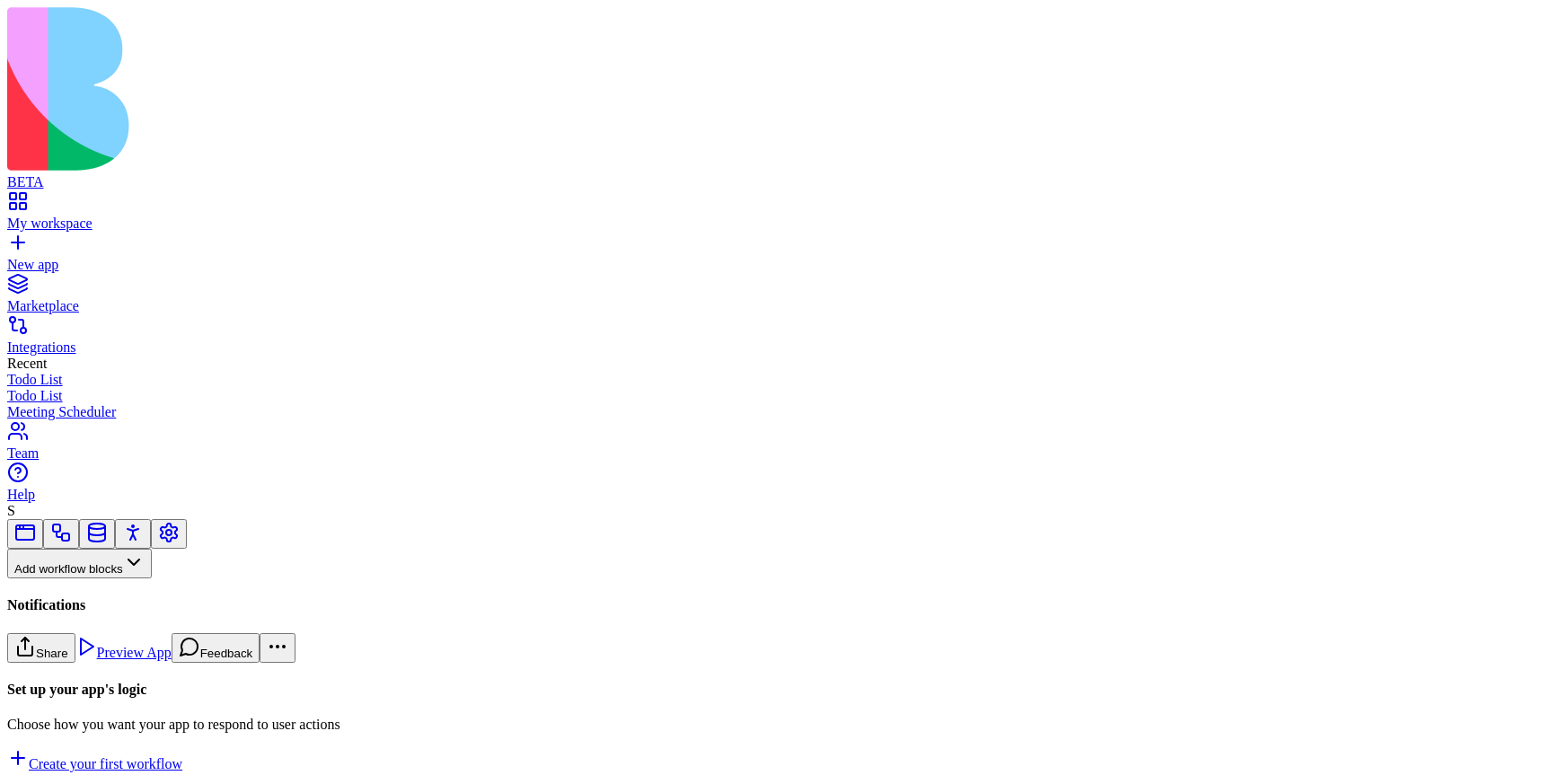 click on "SendEmailNotification" at bounding box center [119, 751] 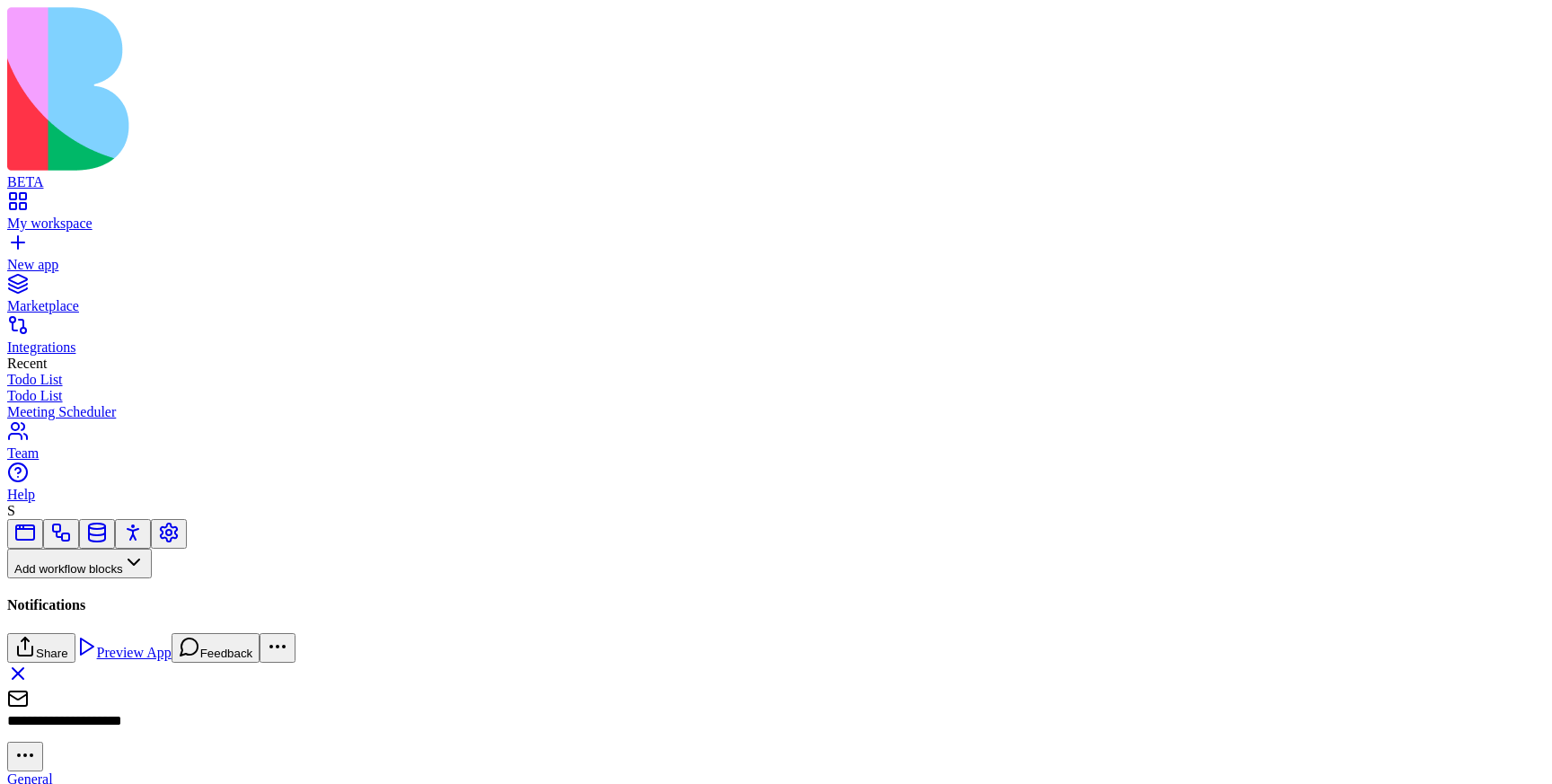 click on "**********" at bounding box center [72, 727] 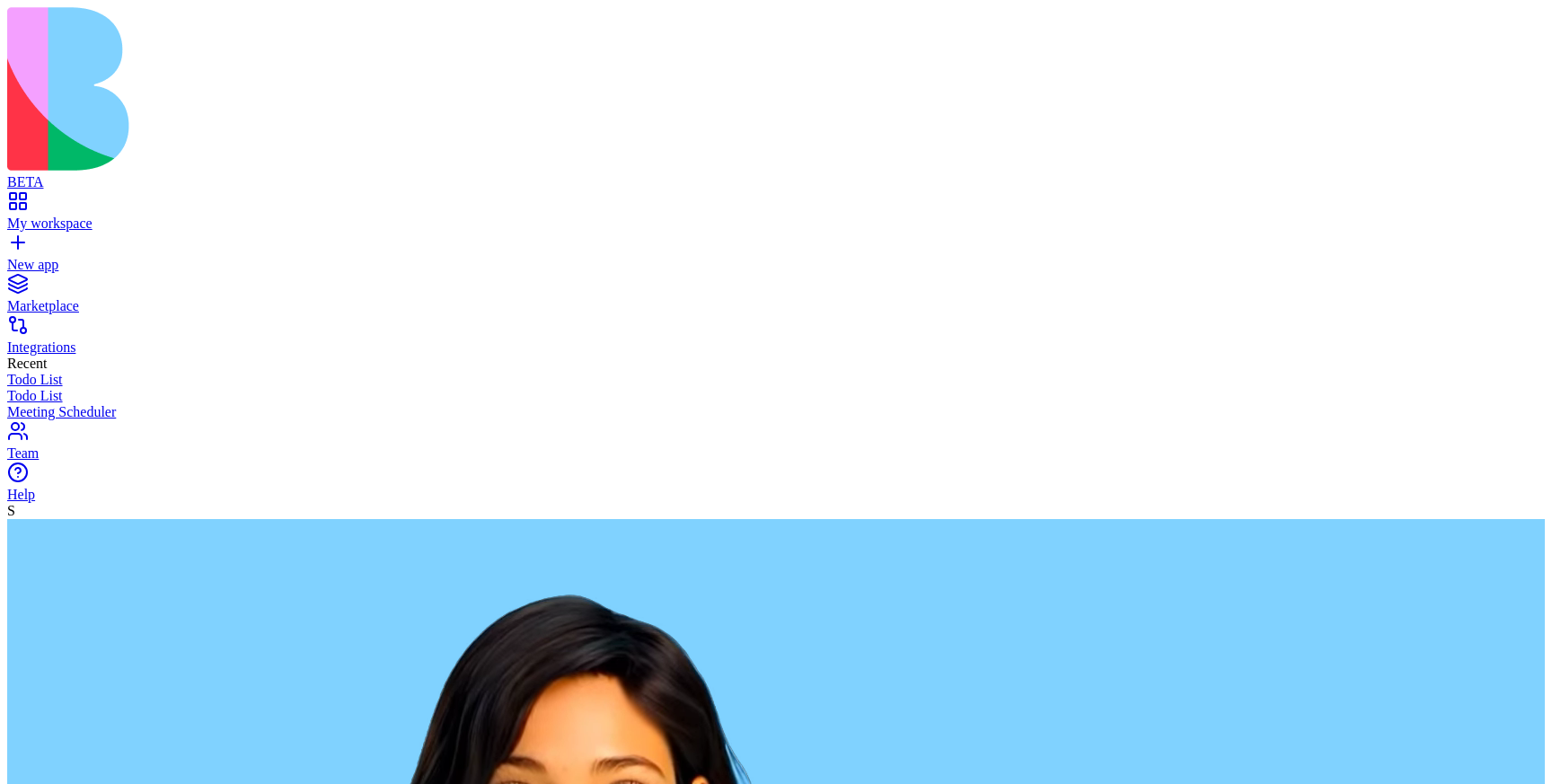 click at bounding box center (76, 2772) 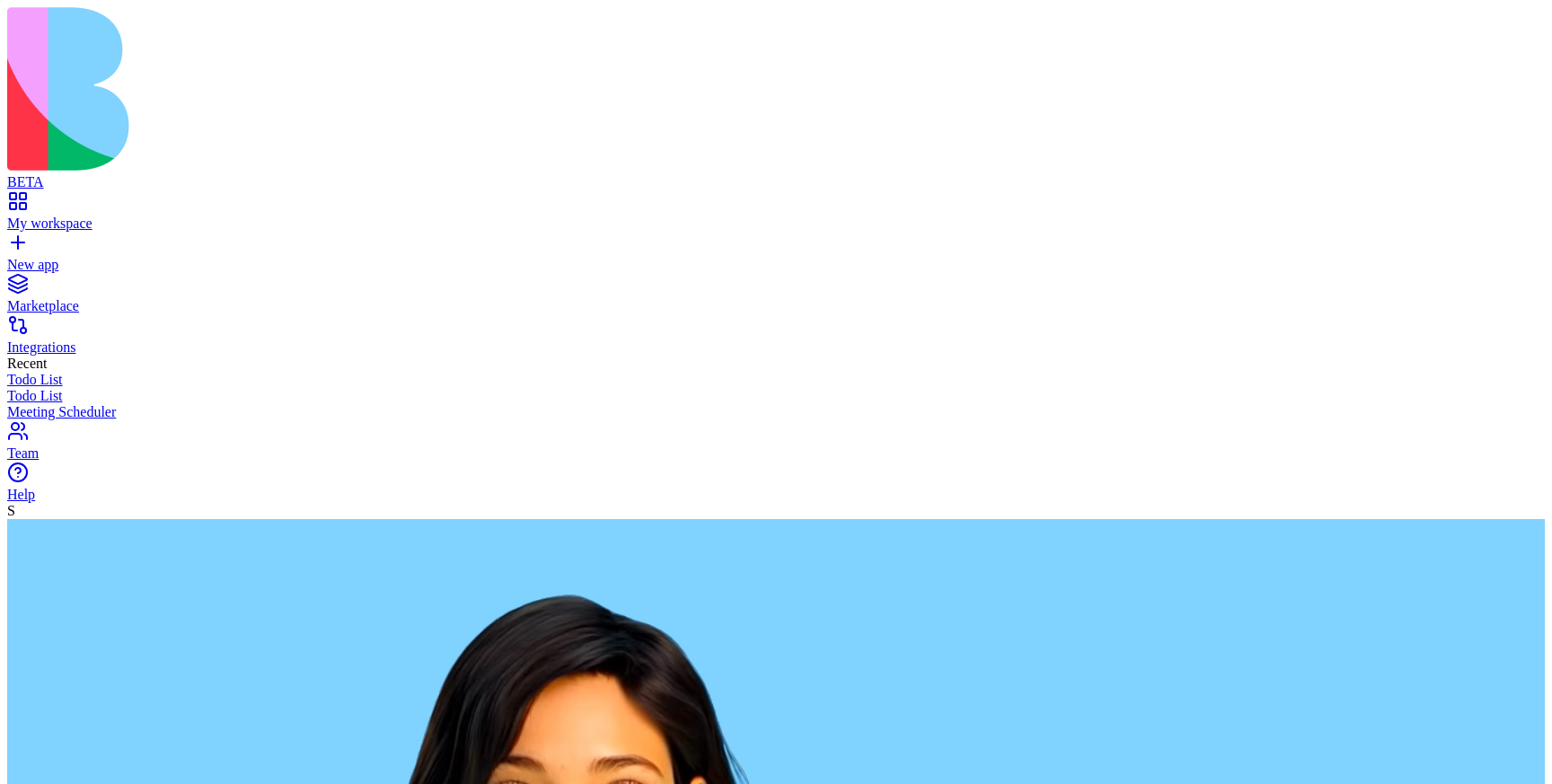type on "**********" 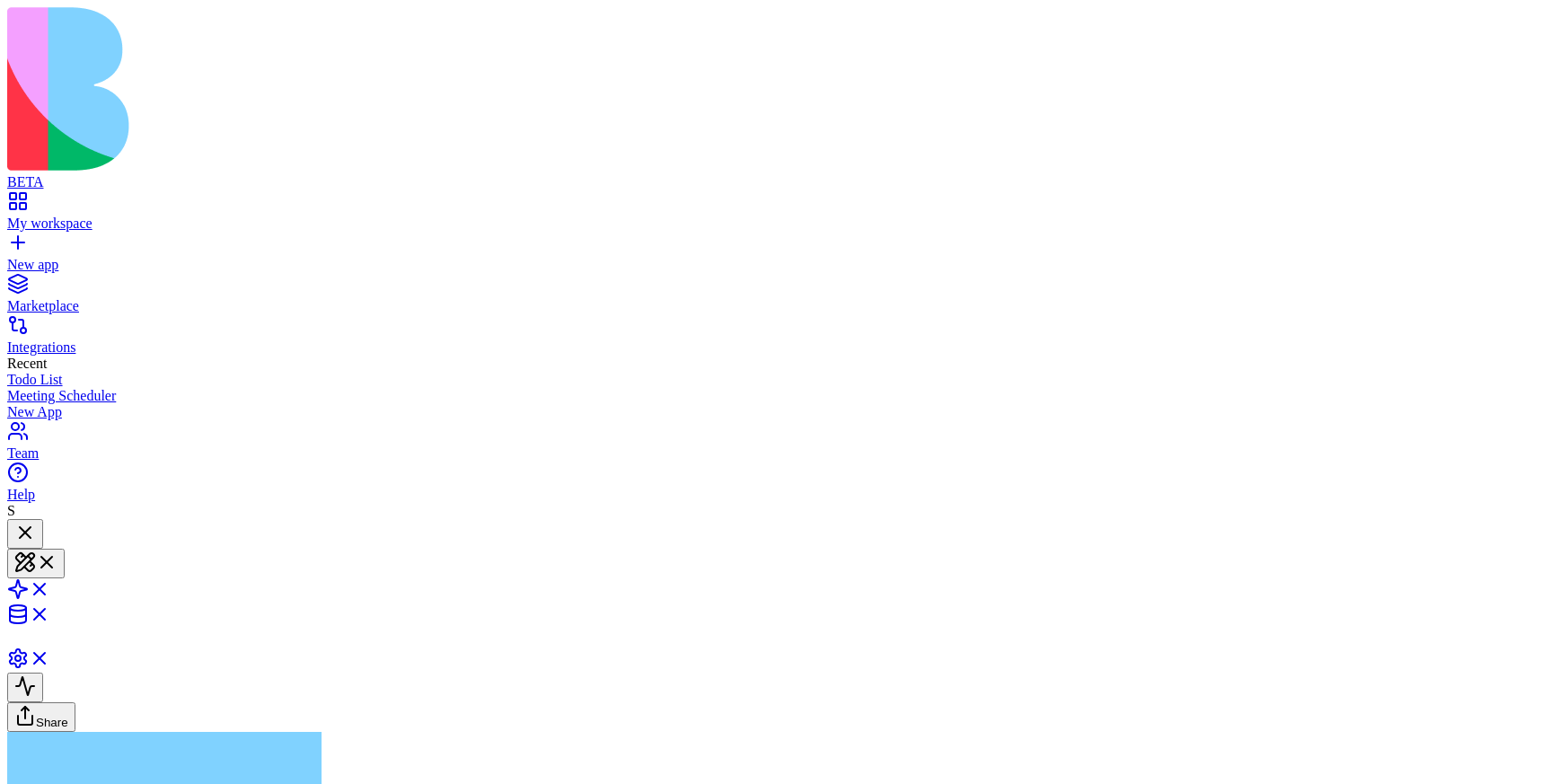 type 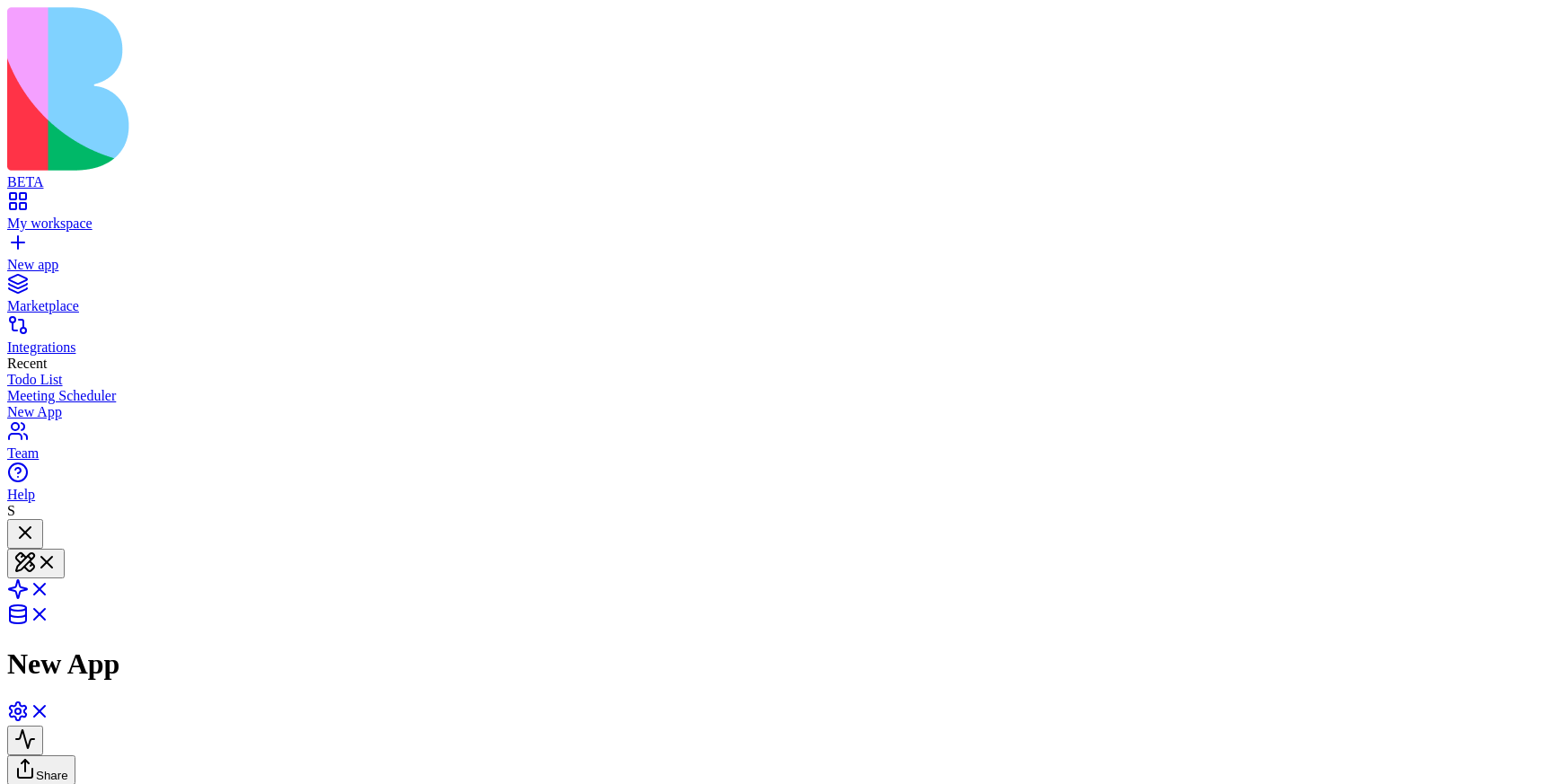 scroll, scrollTop: 131, scrollLeft: 0, axis: vertical 